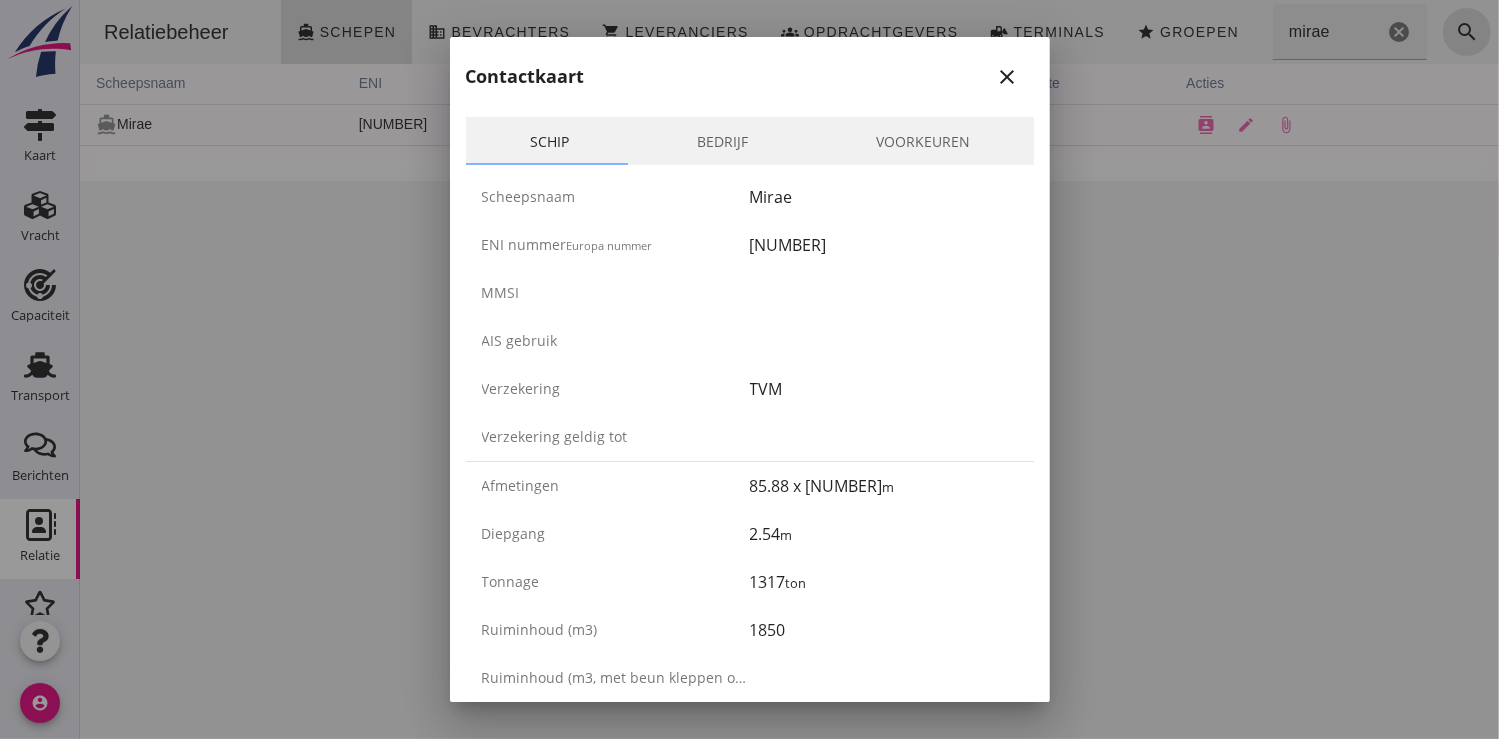 scroll, scrollTop: 0, scrollLeft: 0, axis: both 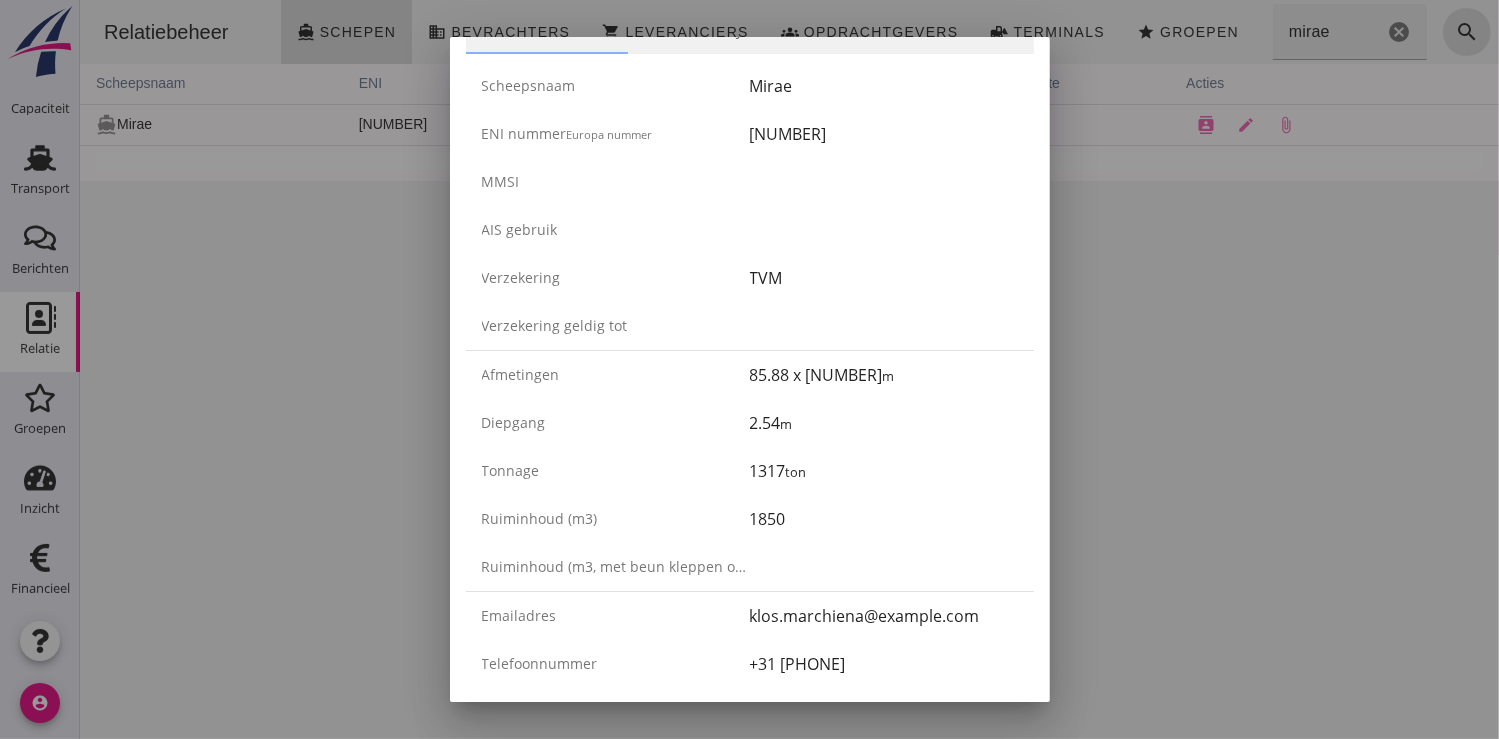 click at bounding box center [749, 369] 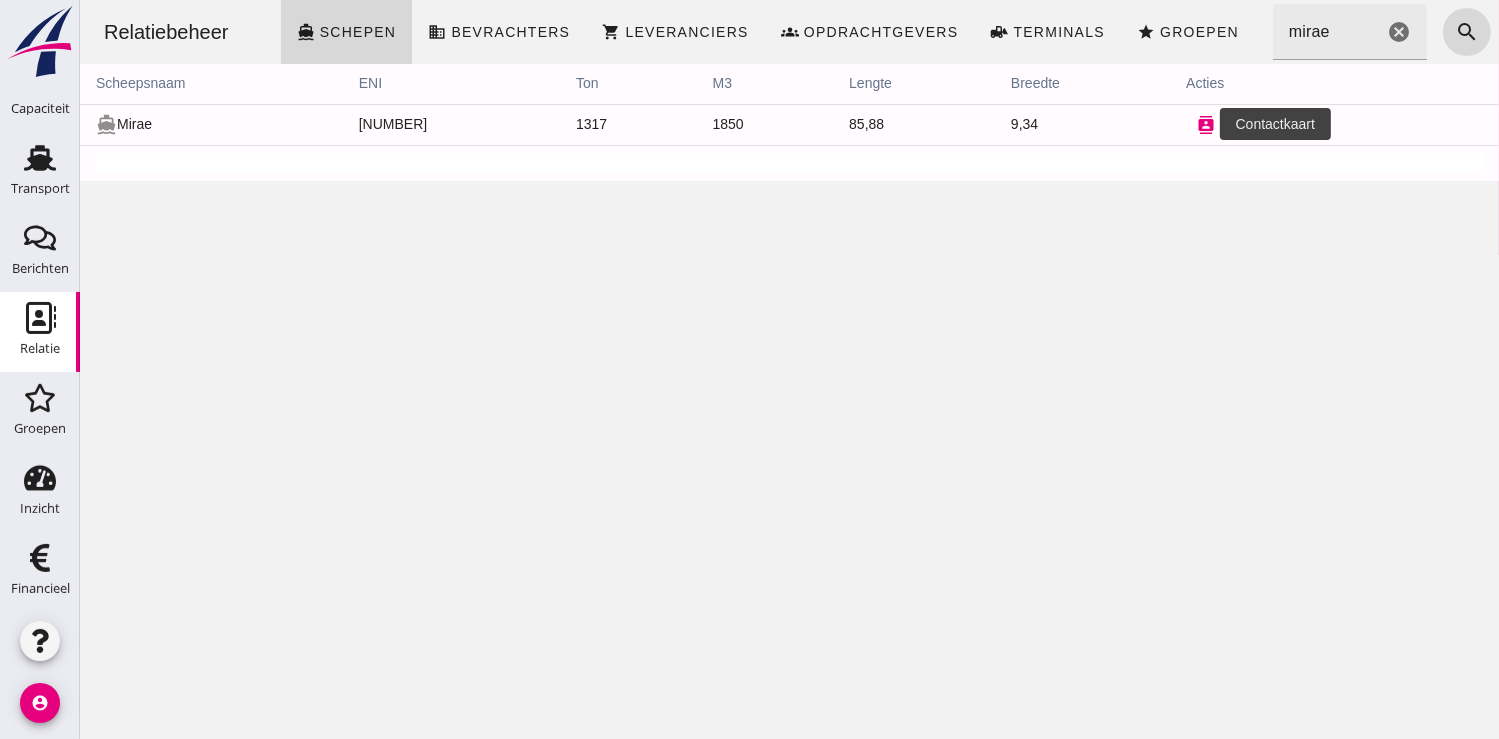 click on "contacts" at bounding box center [1205, 125] 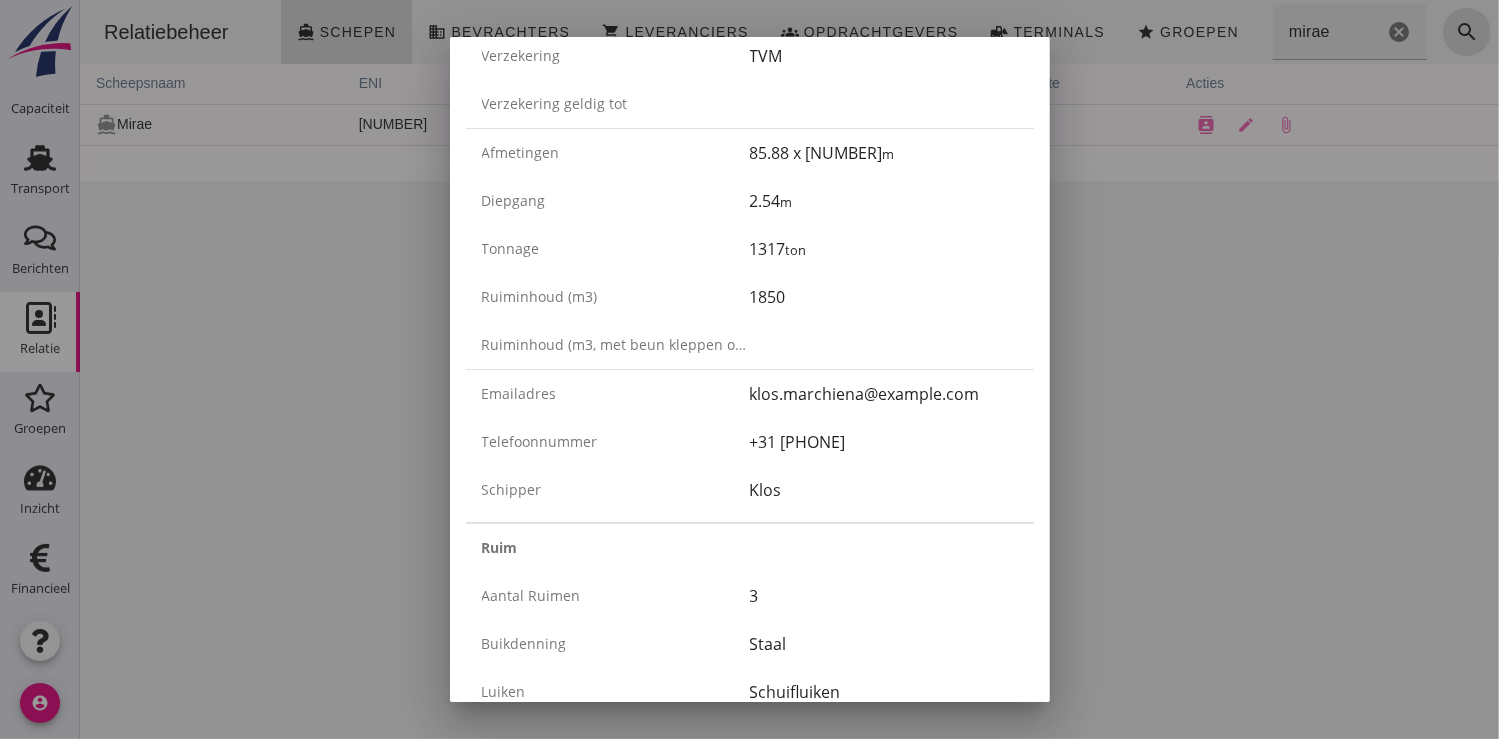 scroll, scrollTop: 0, scrollLeft: 0, axis: both 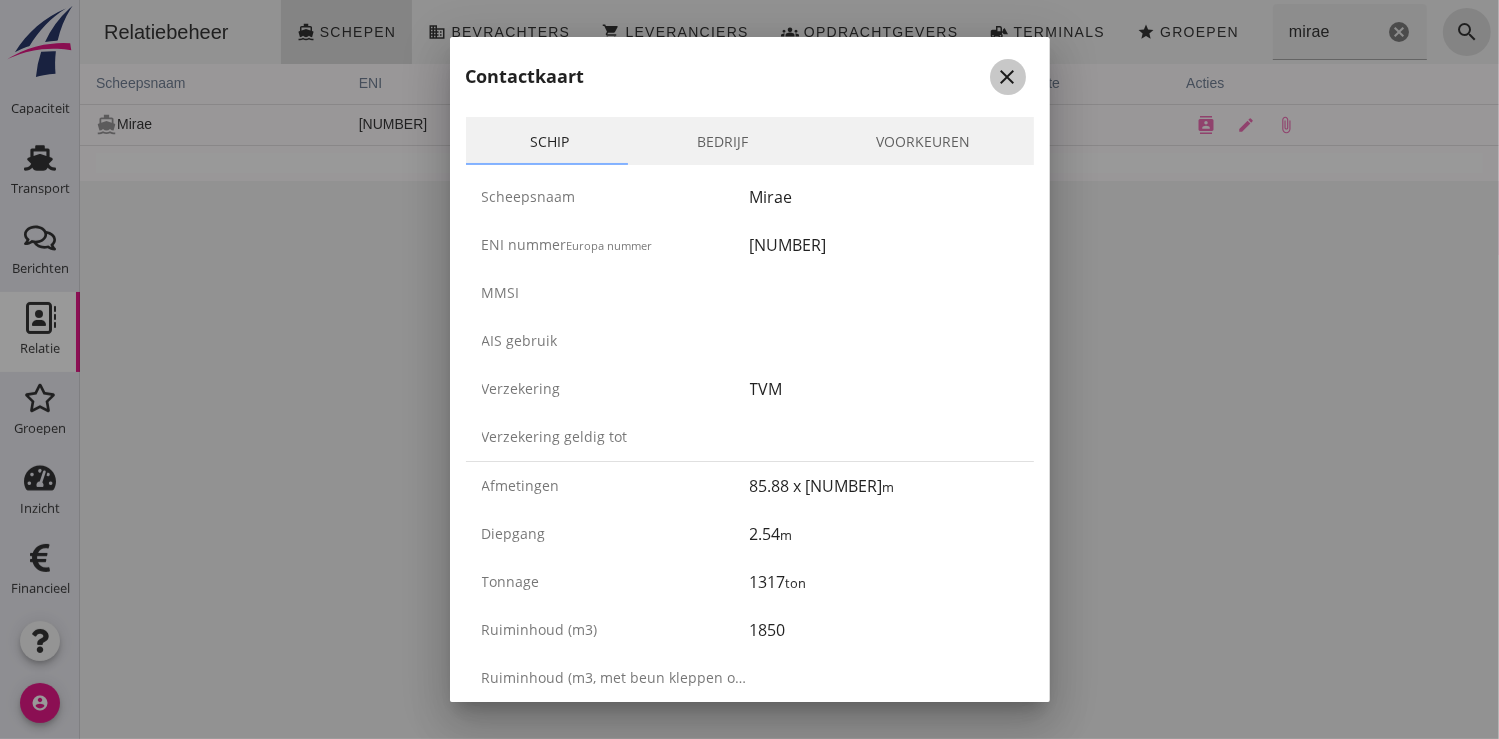 click on "close" at bounding box center (1008, 77) 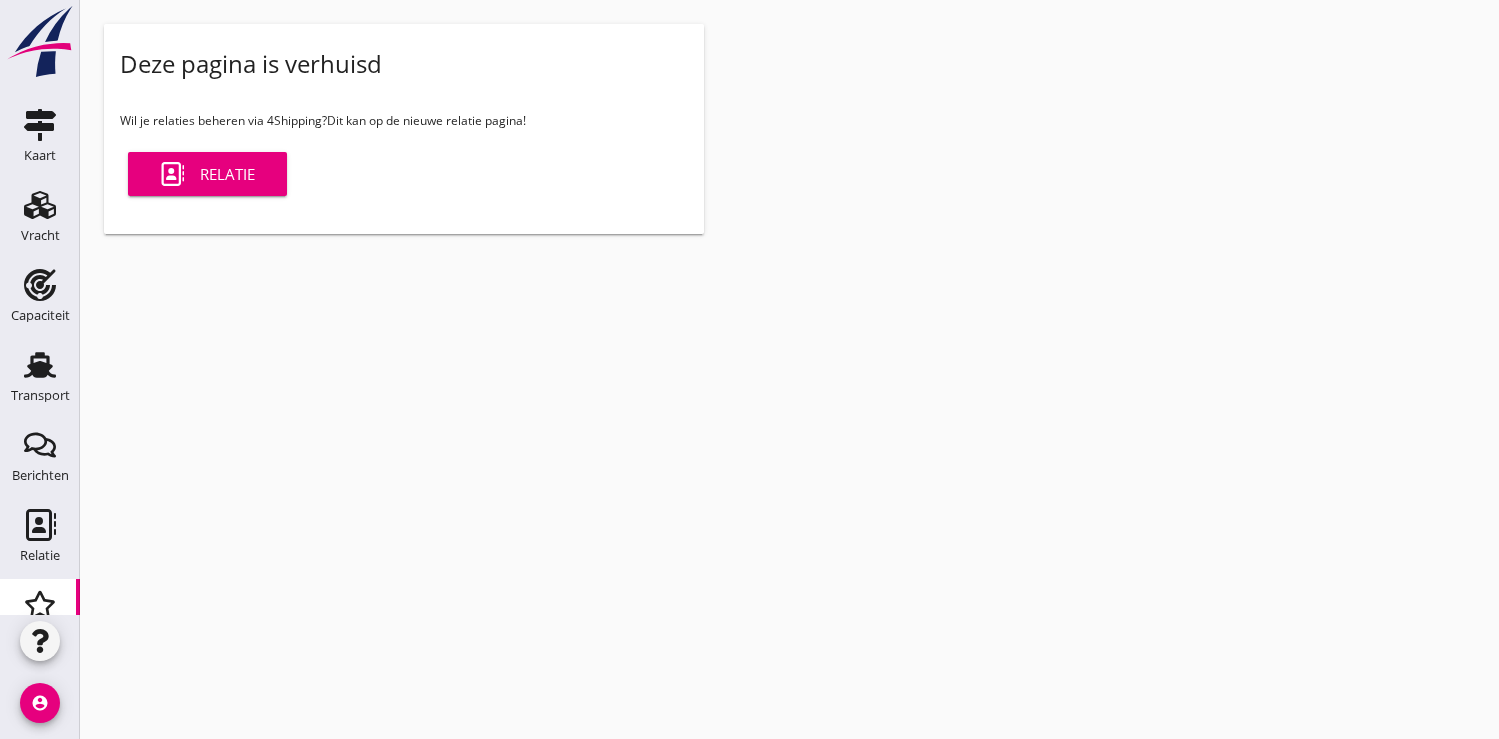 scroll, scrollTop: 0, scrollLeft: 0, axis: both 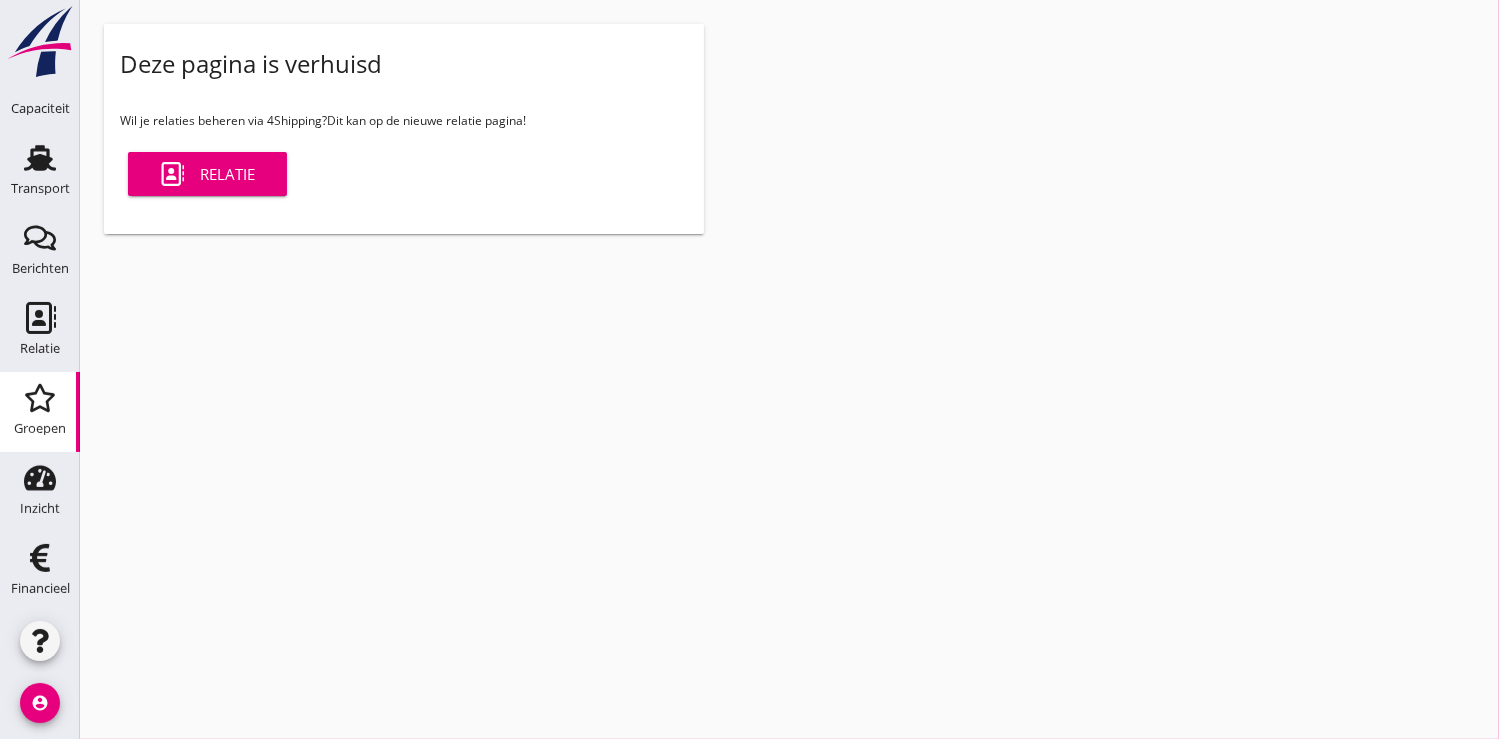 click on "Relatie" at bounding box center (207, 174) 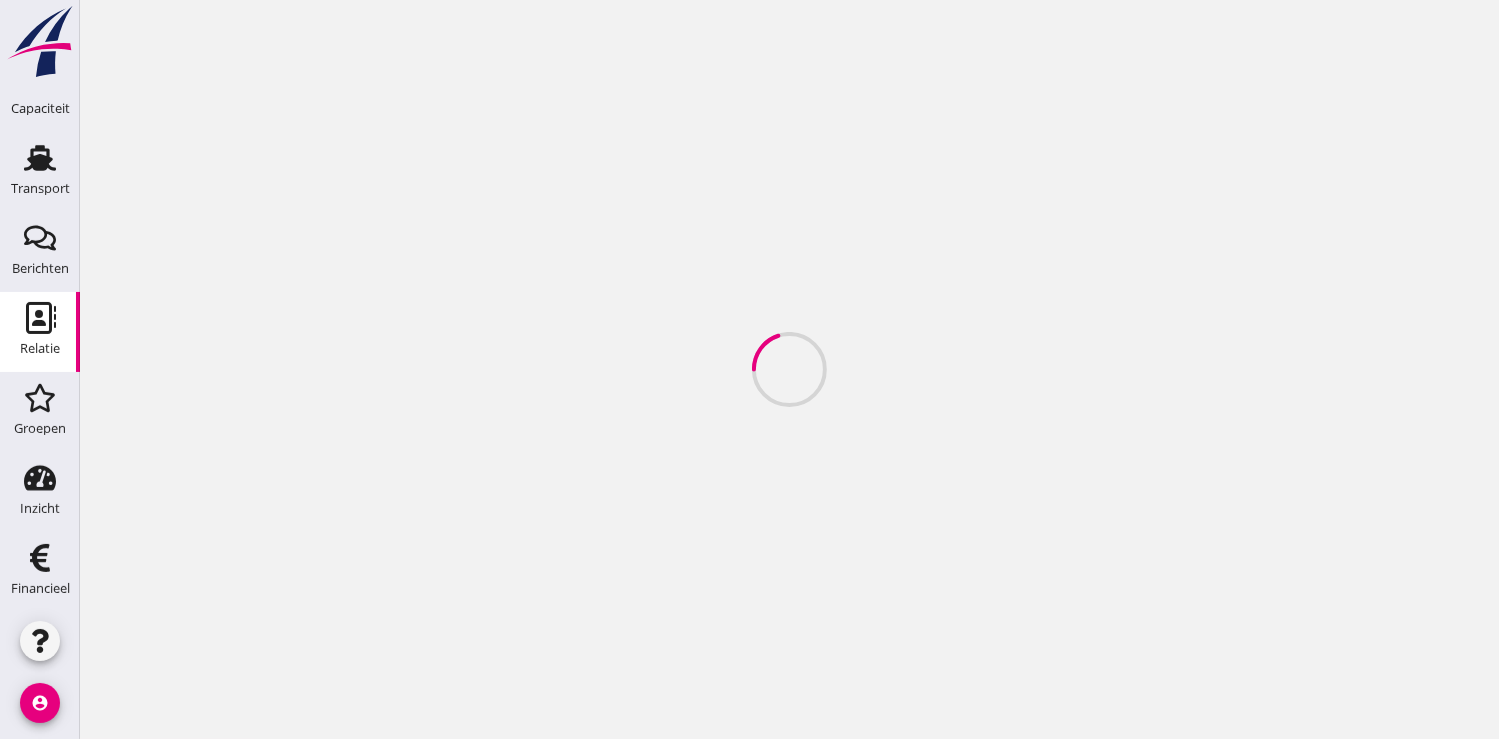 scroll, scrollTop: 0, scrollLeft: 0, axis: both 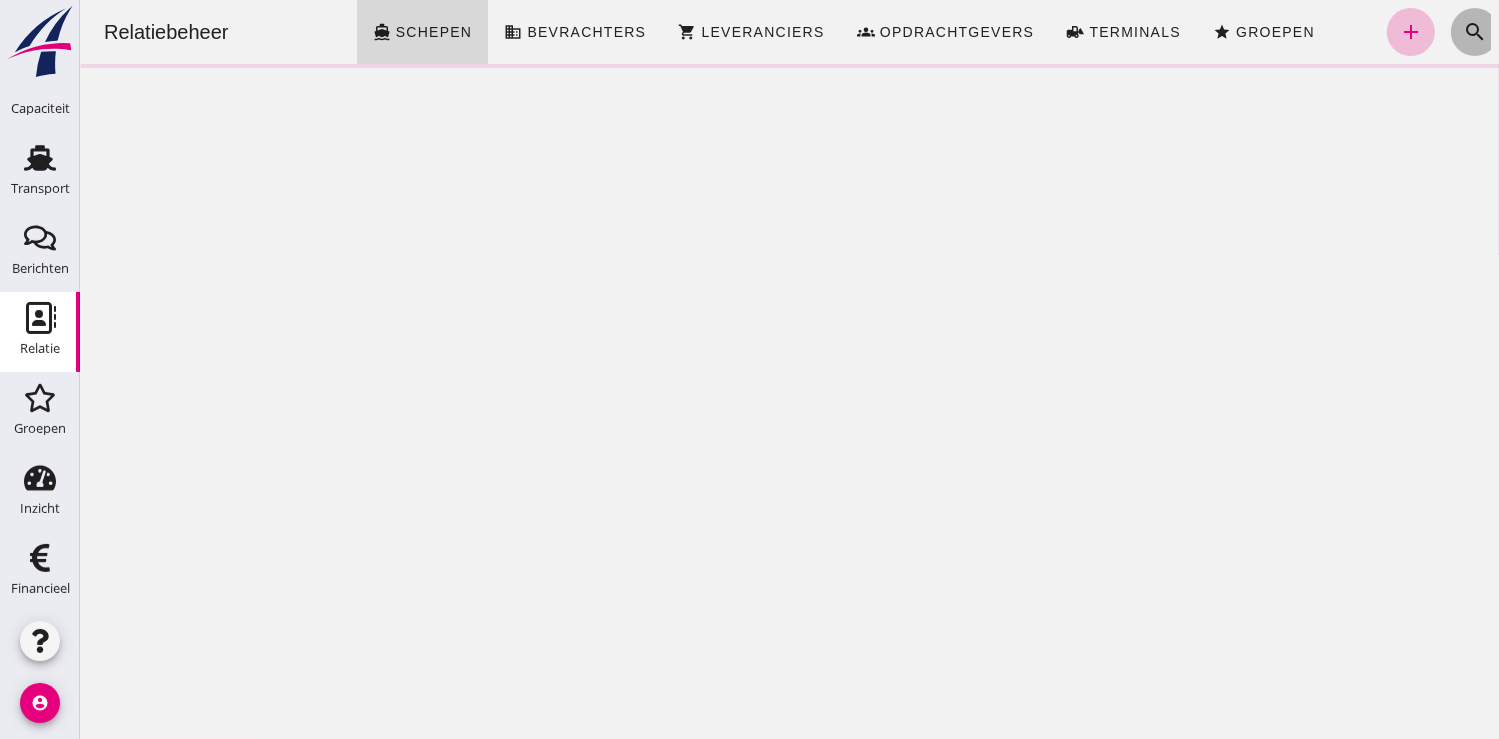 click on "search" at bounding box center [1474, 32] 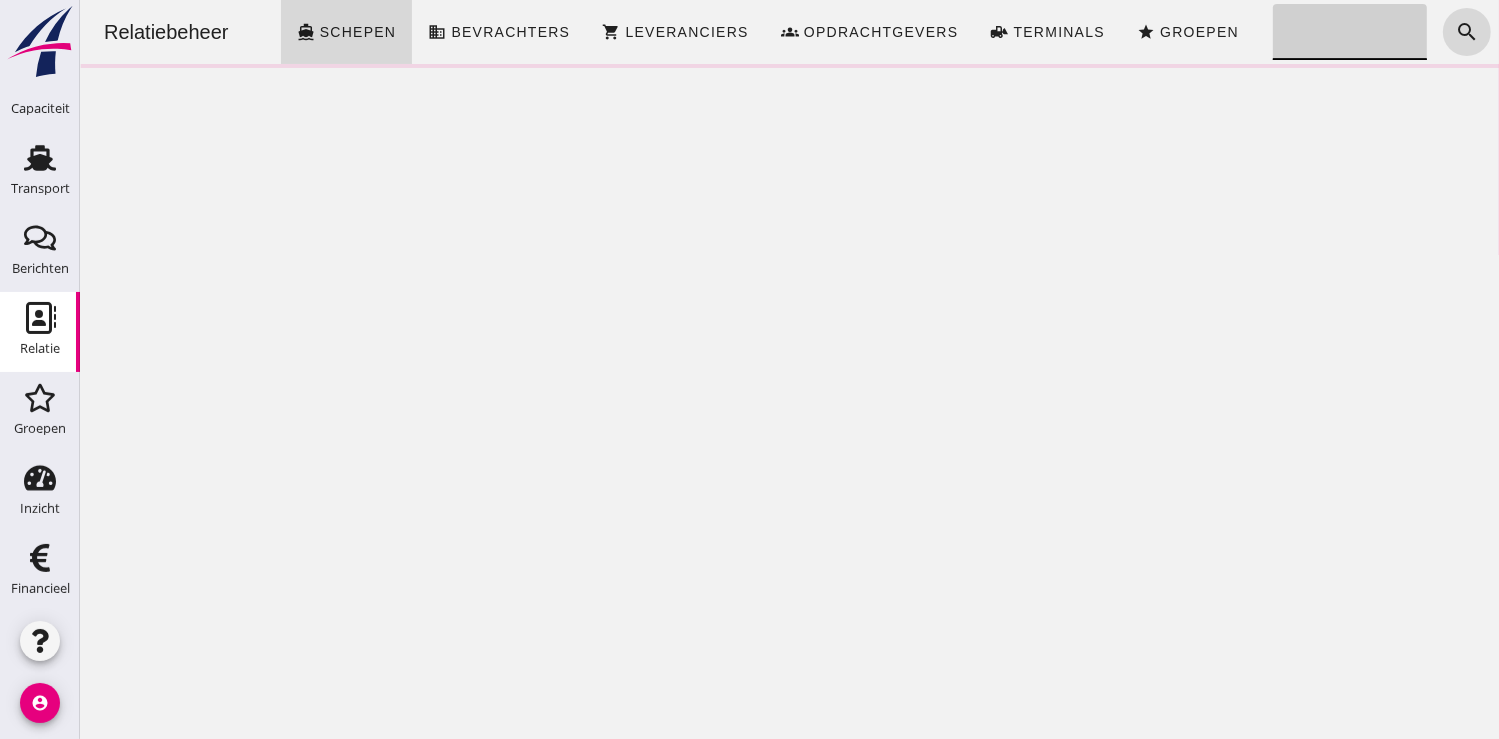 click on "Zoeken..." 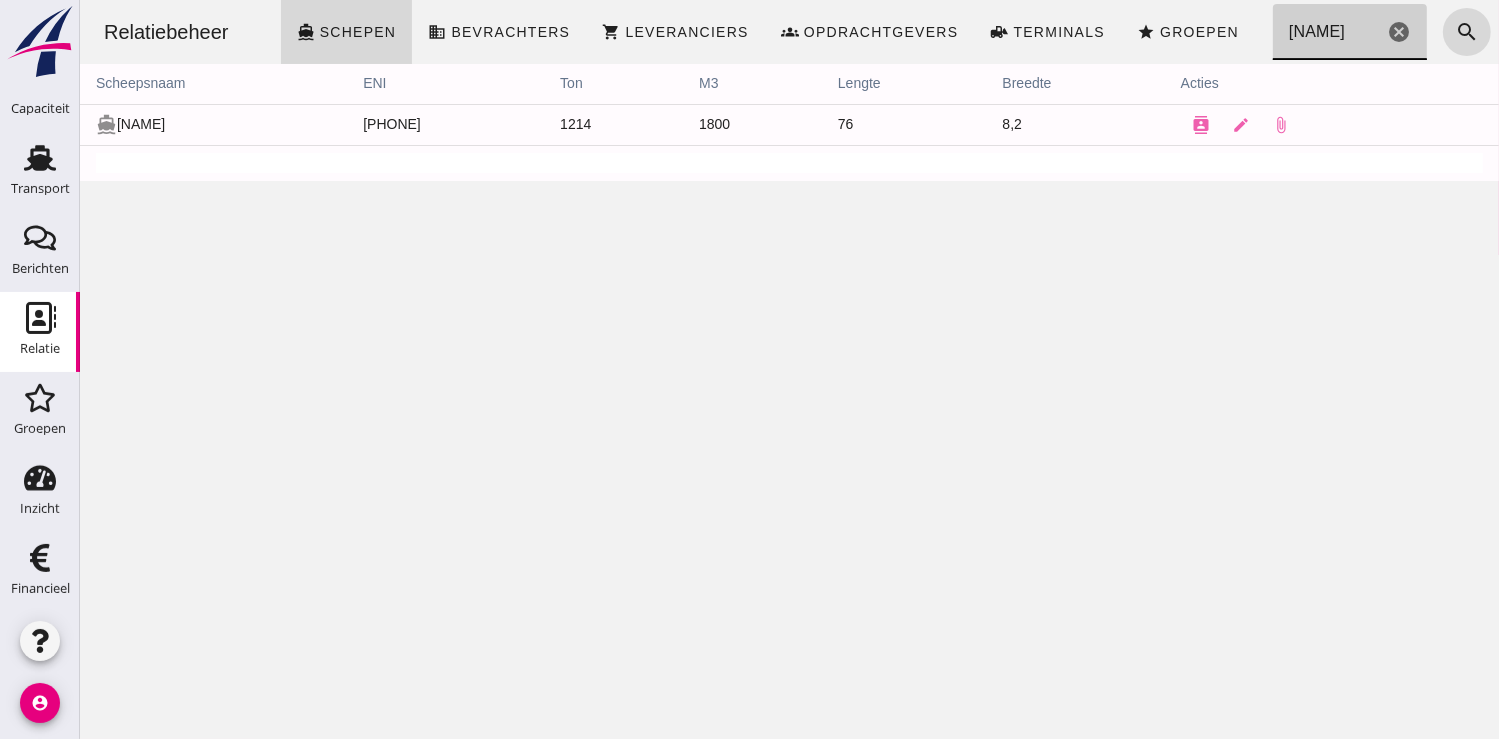 type on "[NAME]" 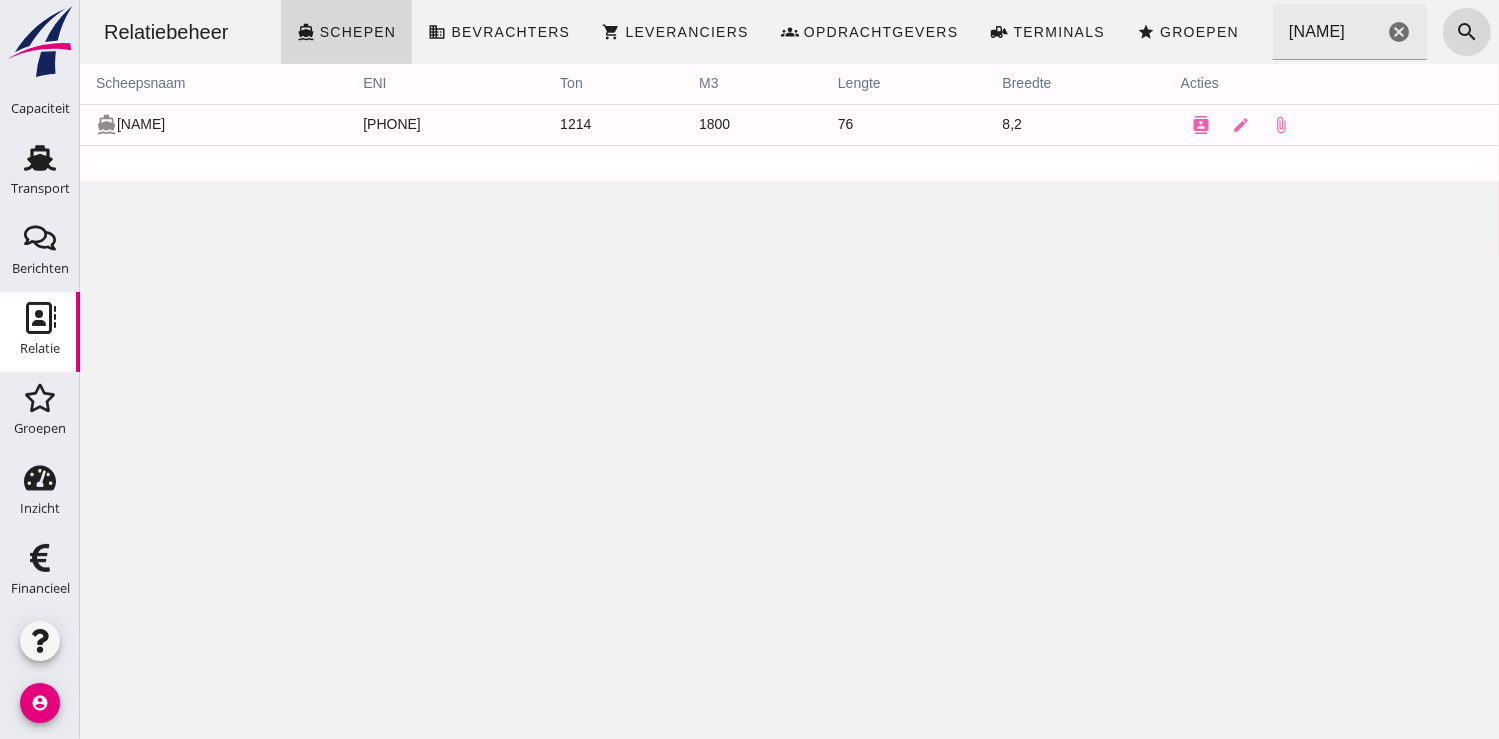 drag, startPoint x: 166, startPoint y: 126, endPoint x: 181, endPoint y: 188, distance: 63.788715 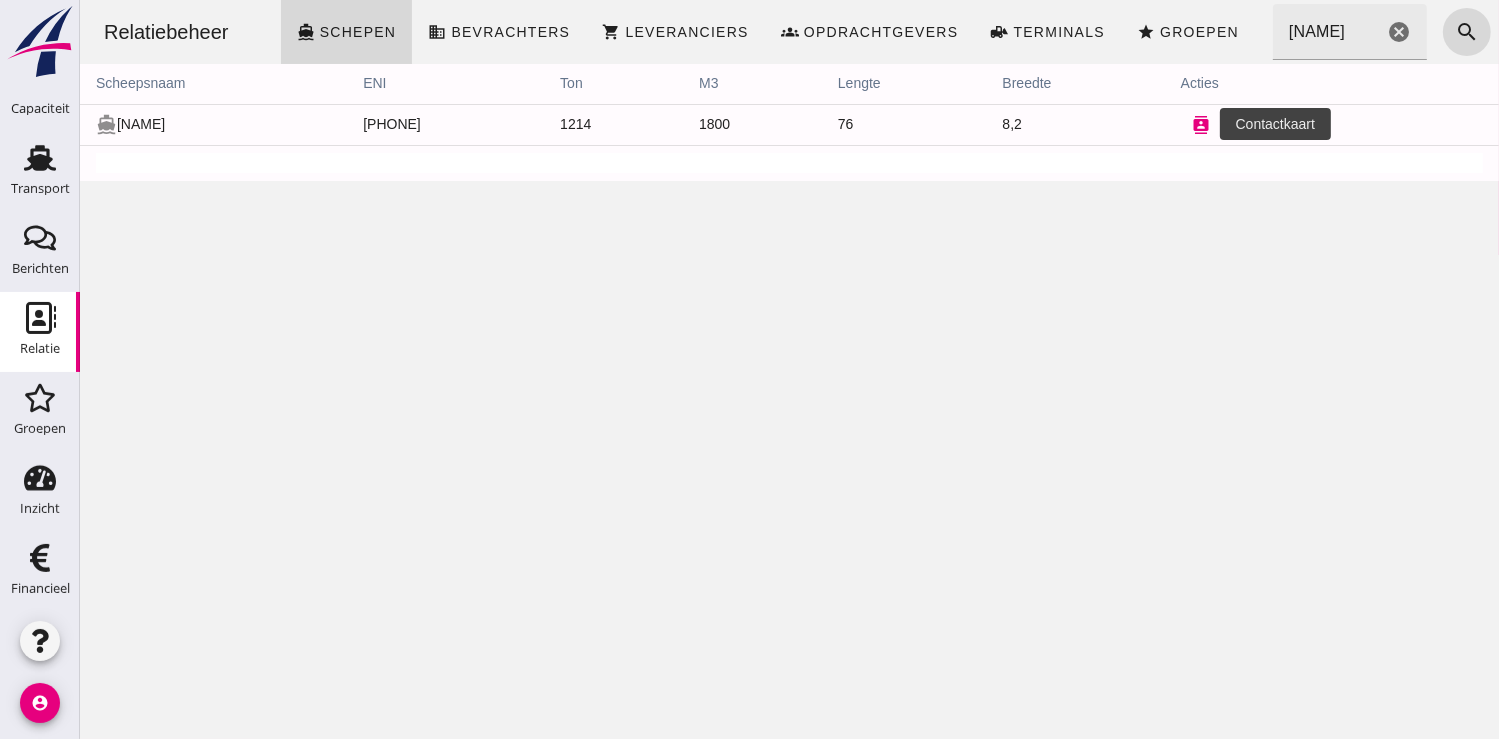 click on "contacts" at bounding box center (1200, 125) 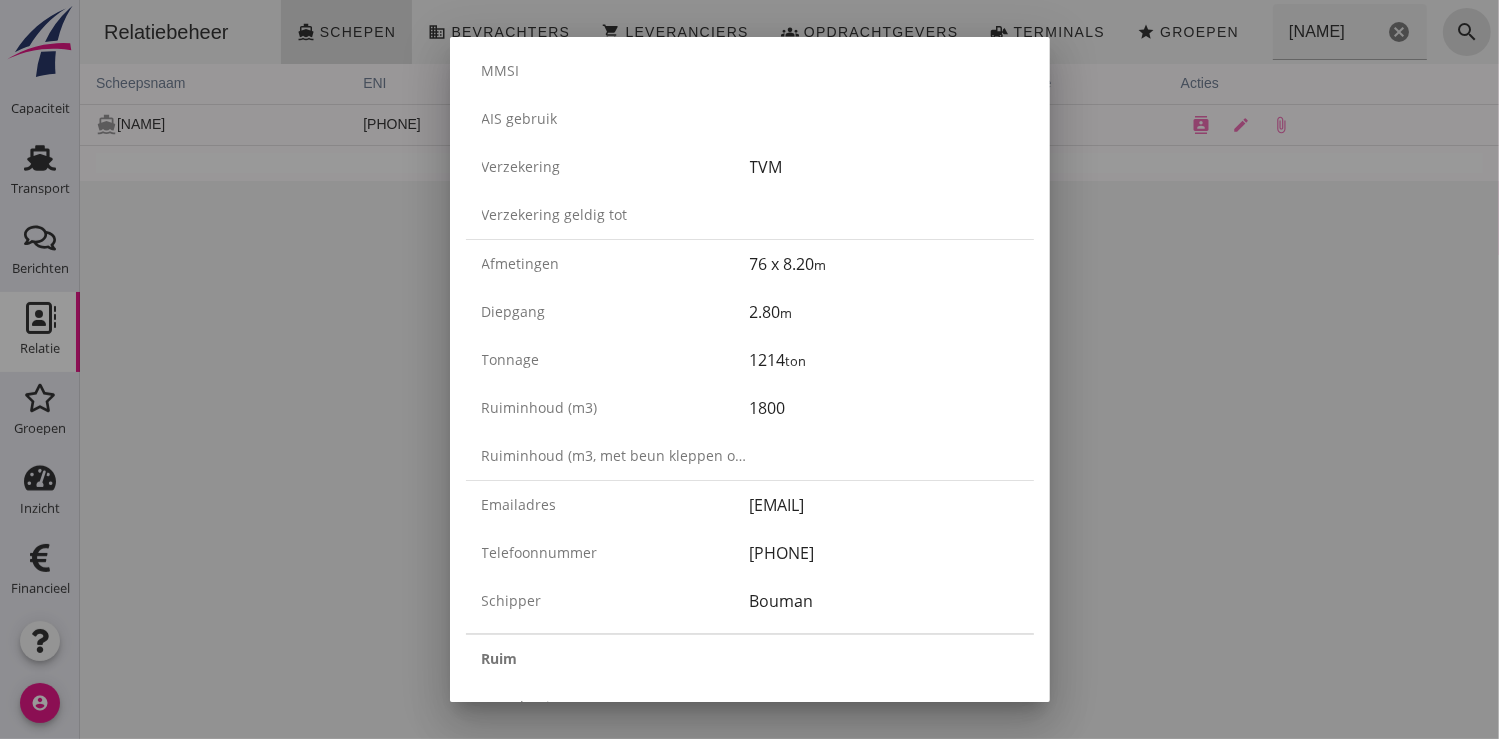 scroll, scrollTop: 0, scrollLeft: 0, axis: both 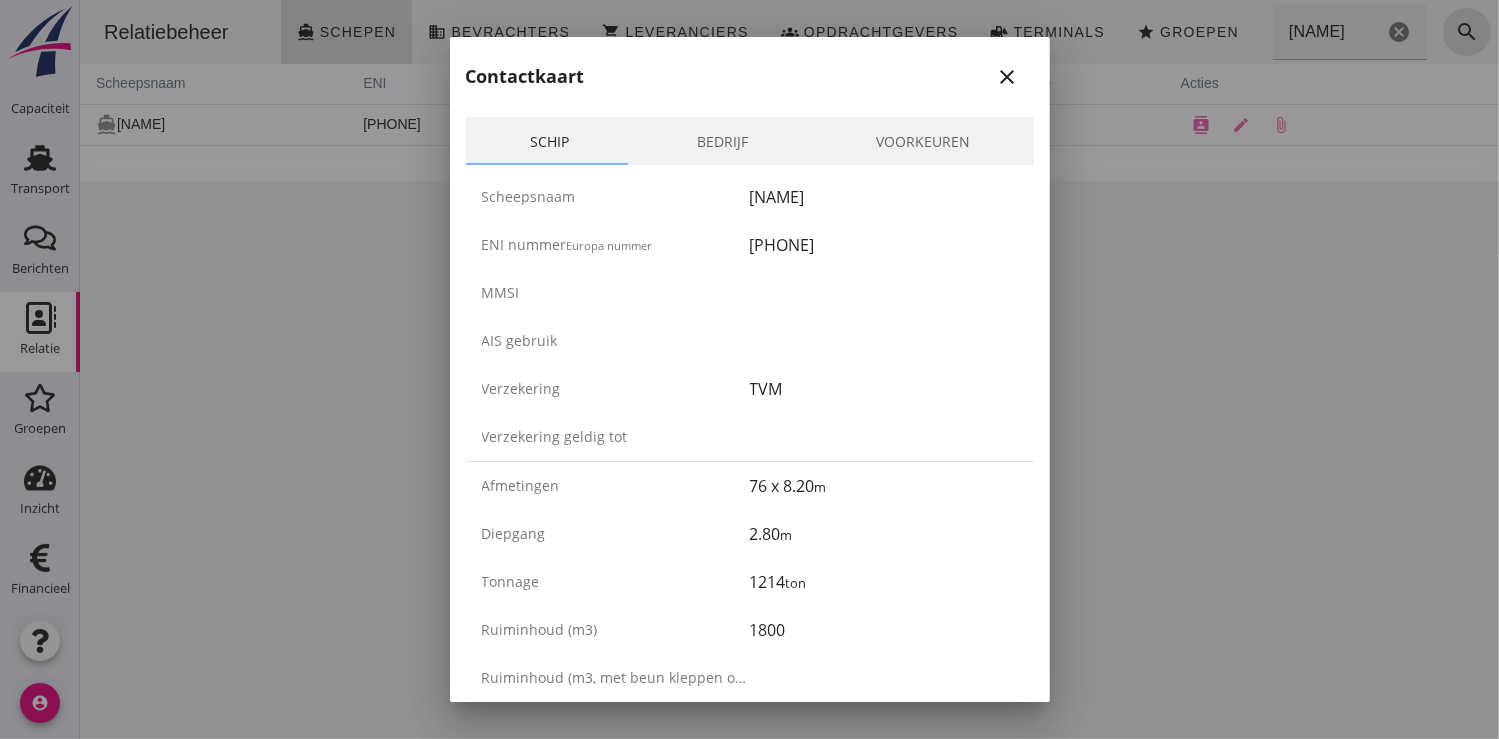 click on "close" at bounding box center (1008, 77) 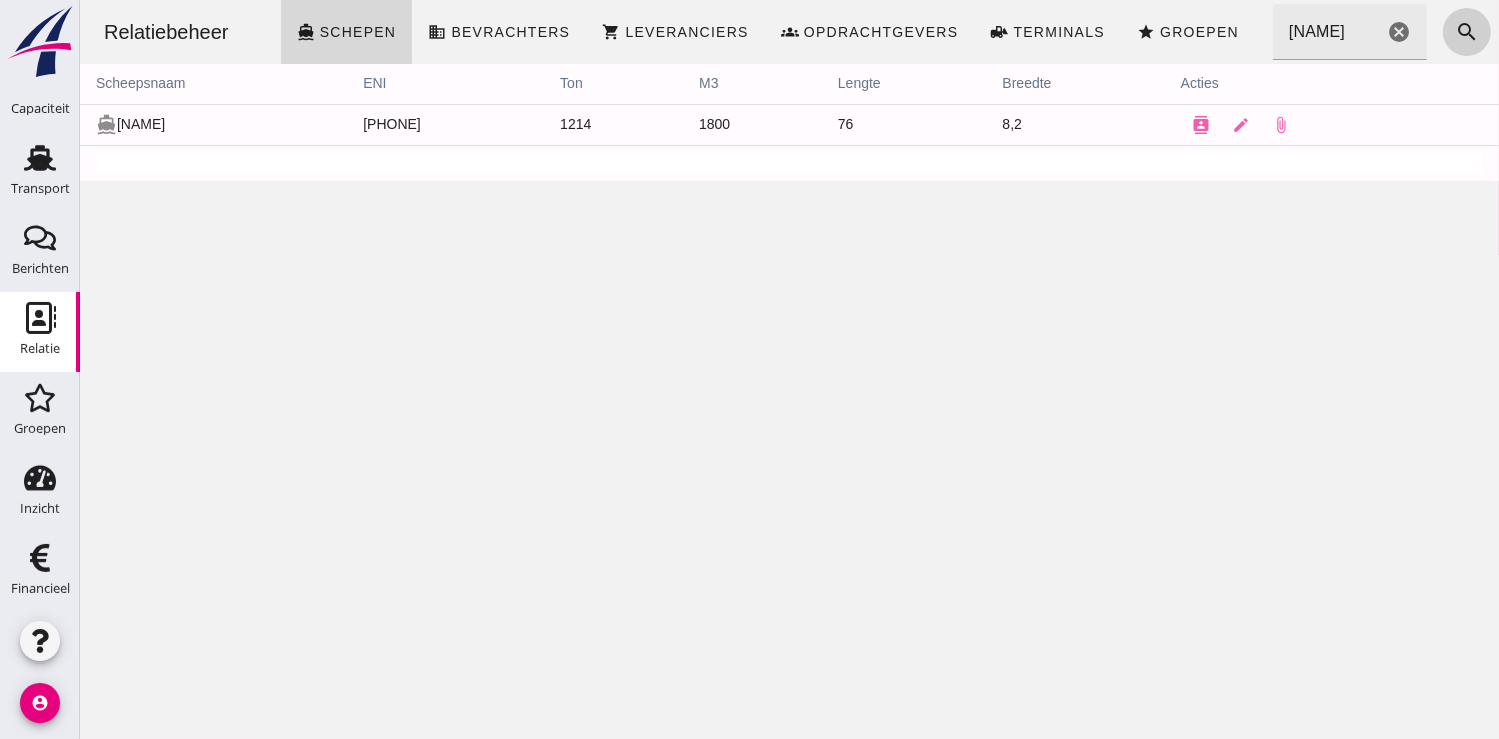 click on "search" at bounding box center [1466, 32] 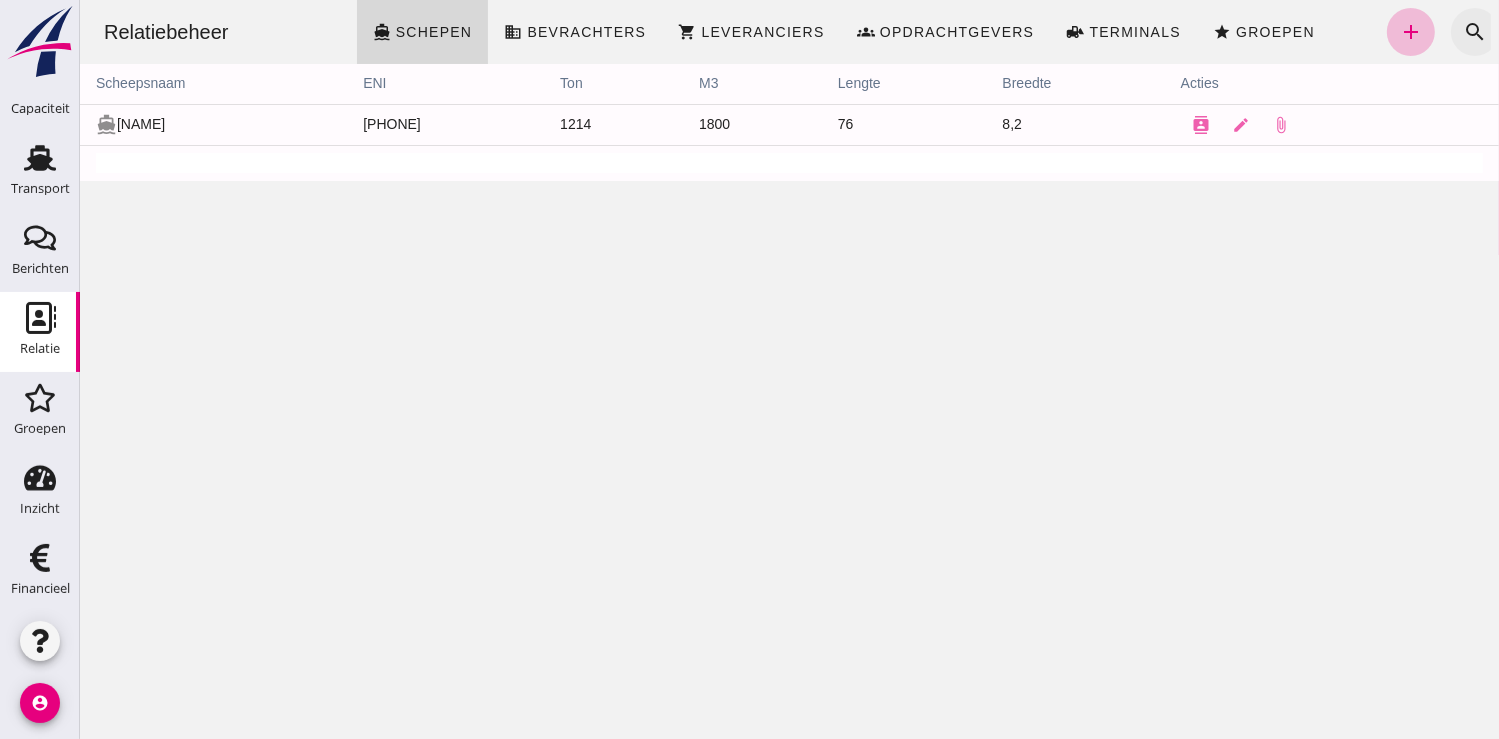 click on "search" at bounding box center (1474, 32) 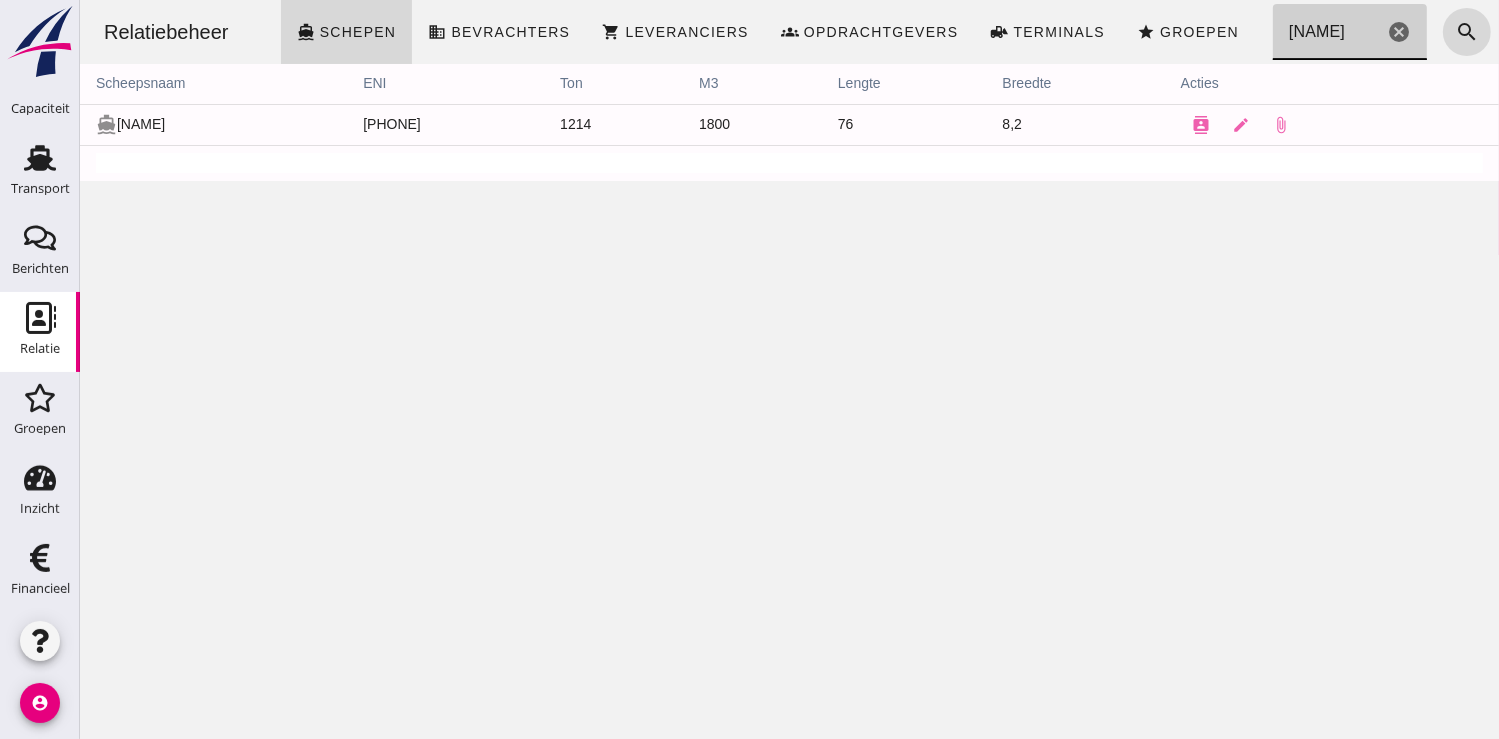 click on "filemon" 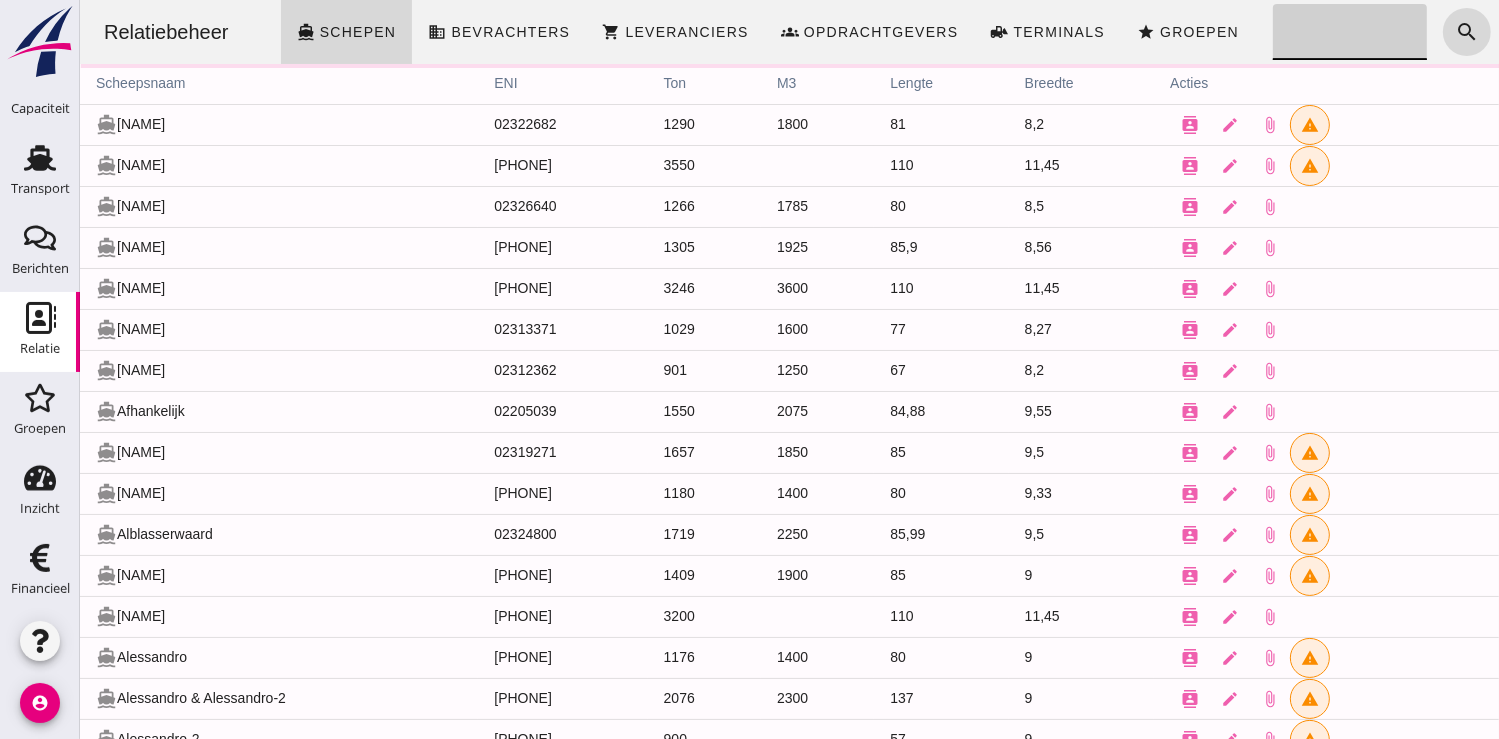 click on "Zoeken..." 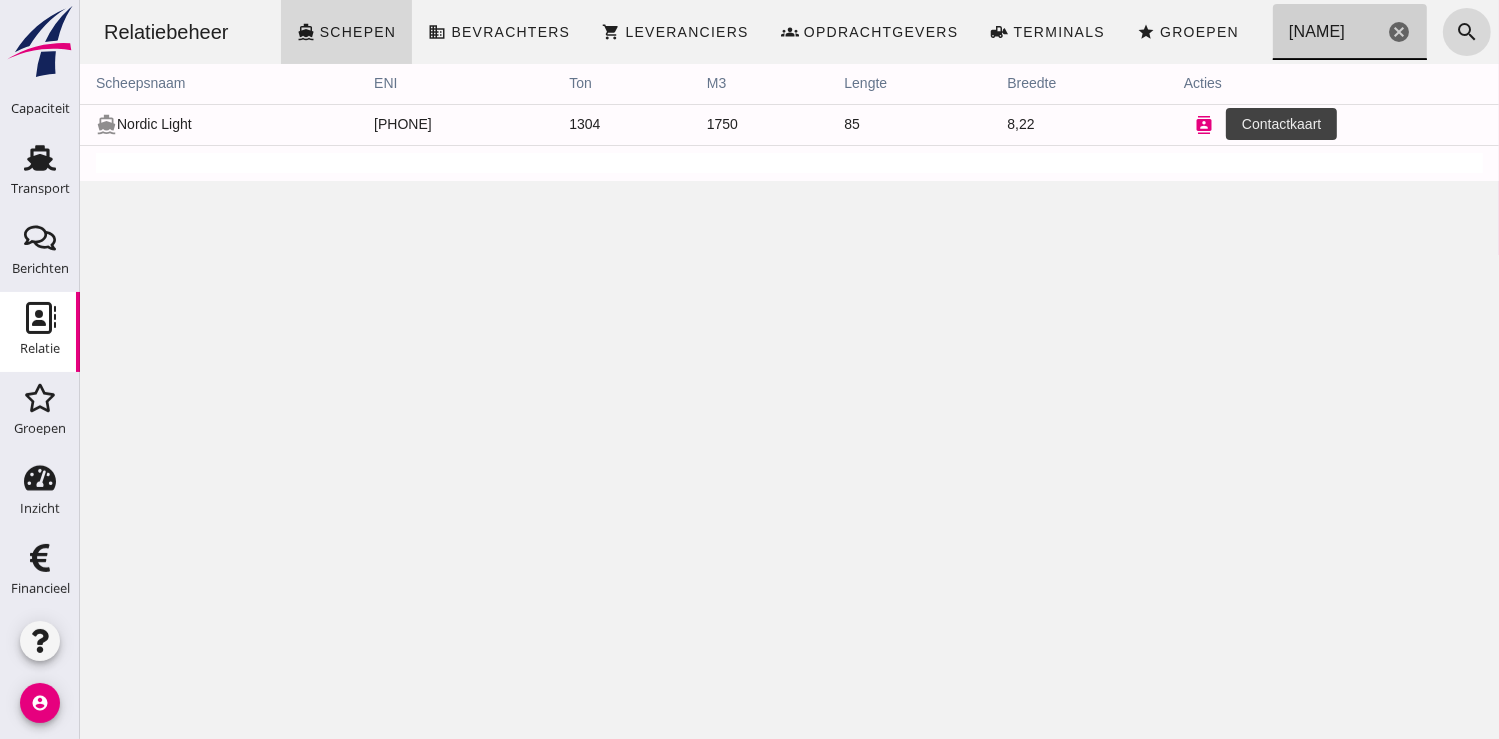 type on "nordic light" 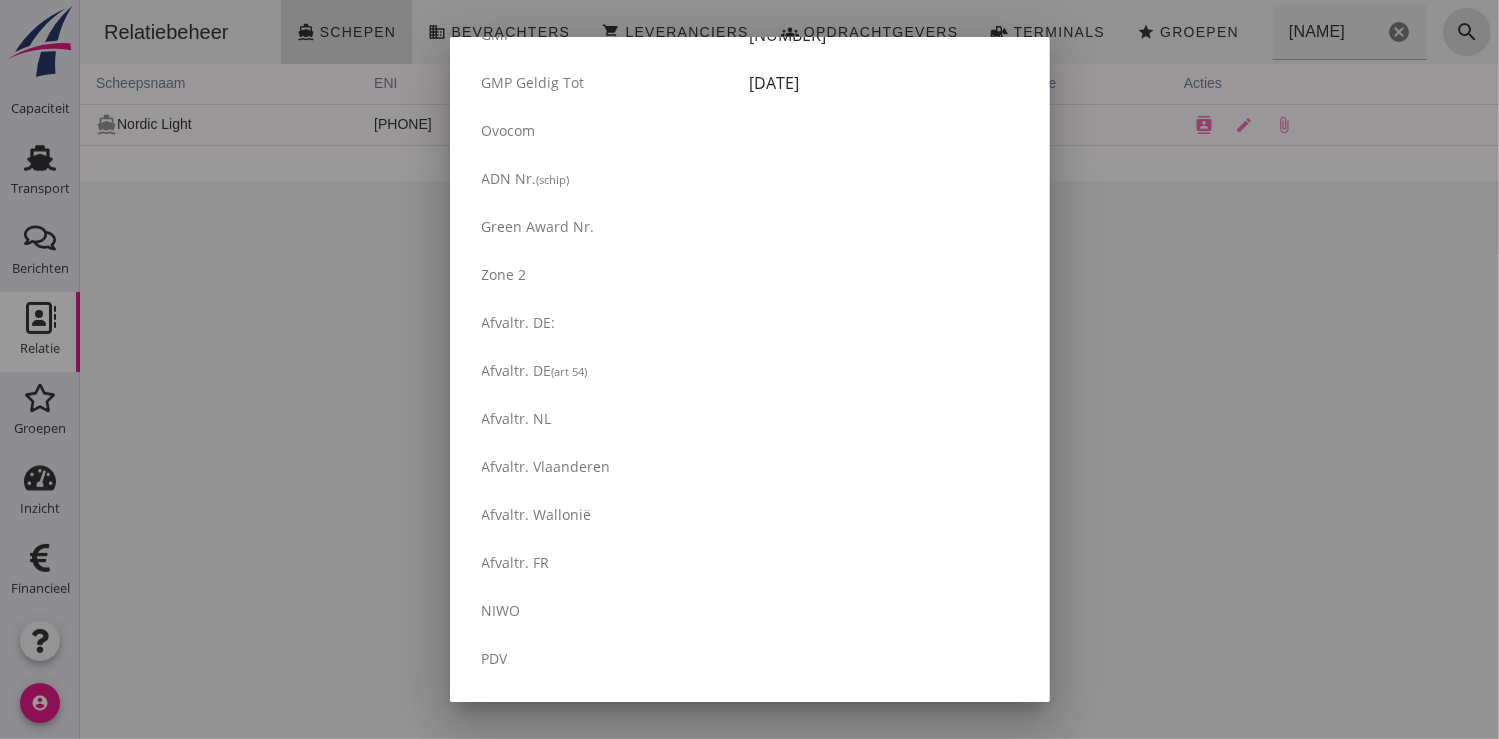 scroll, scrollTop: 3000, scrollLeft: 0, axis: vertical 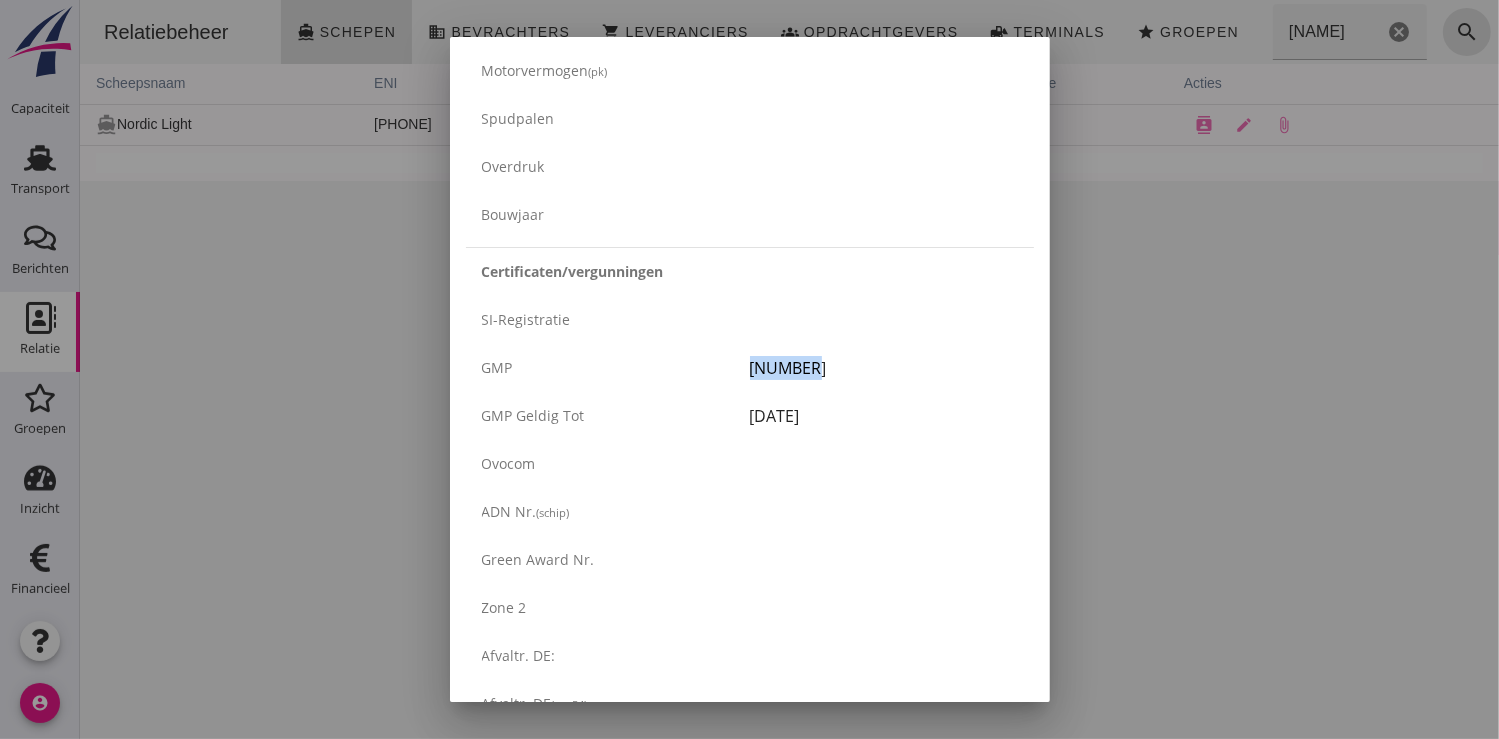 drag, startPoint x: 809, startPoint y: 366, endPoint x: 739, endPoint y: 364, distance: 70.028564 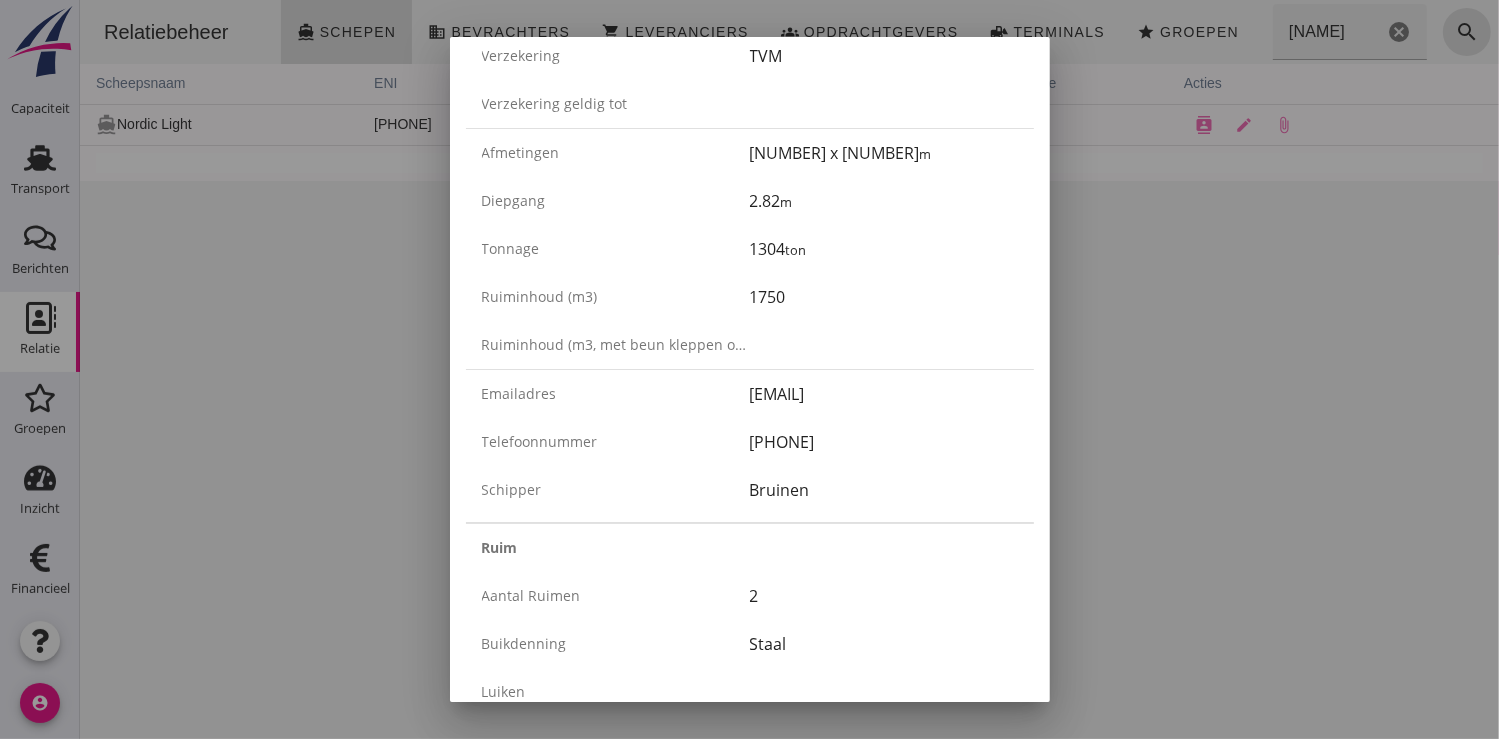 scroll, scrollTop: 0, scrollLeft: 0, axis: both 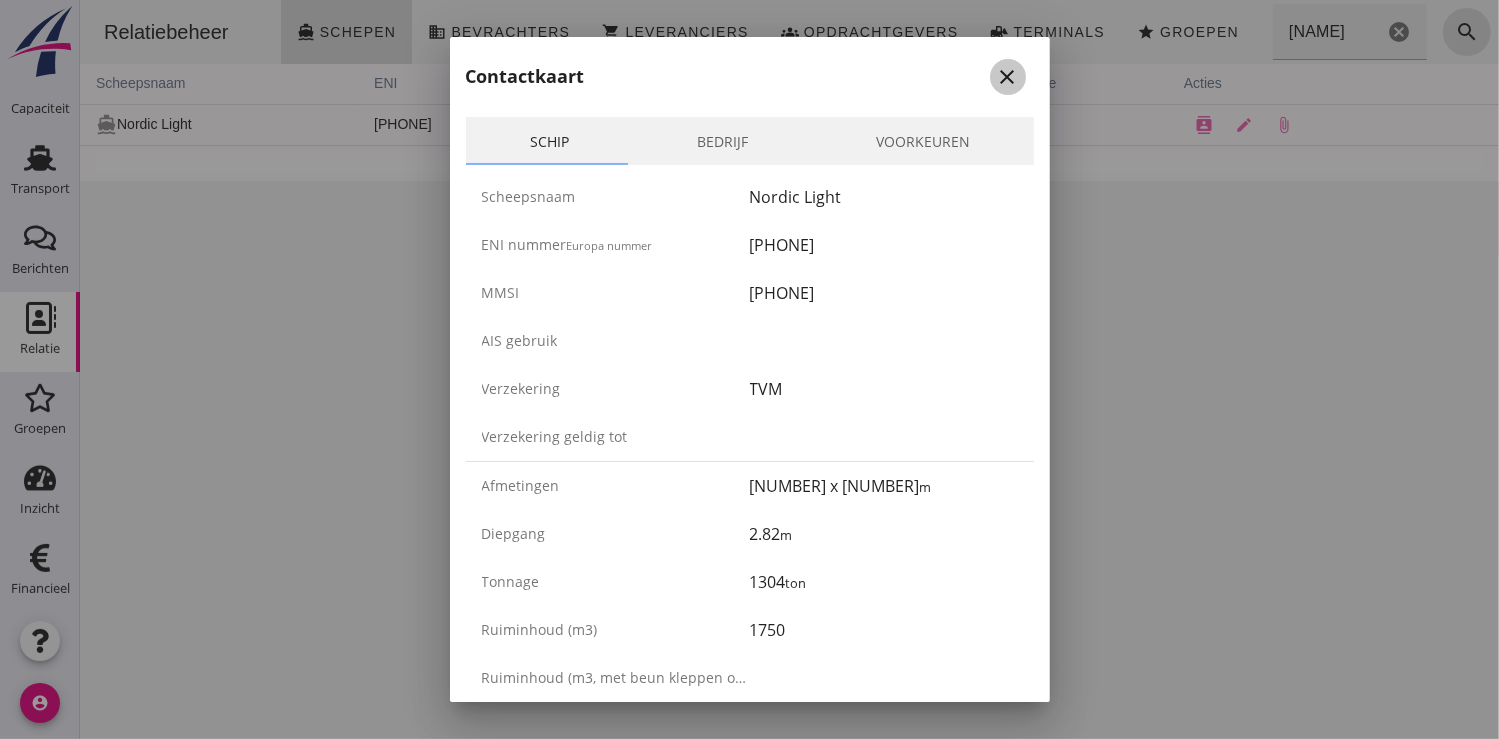 click on "close" at bounding box center (1008, 77) 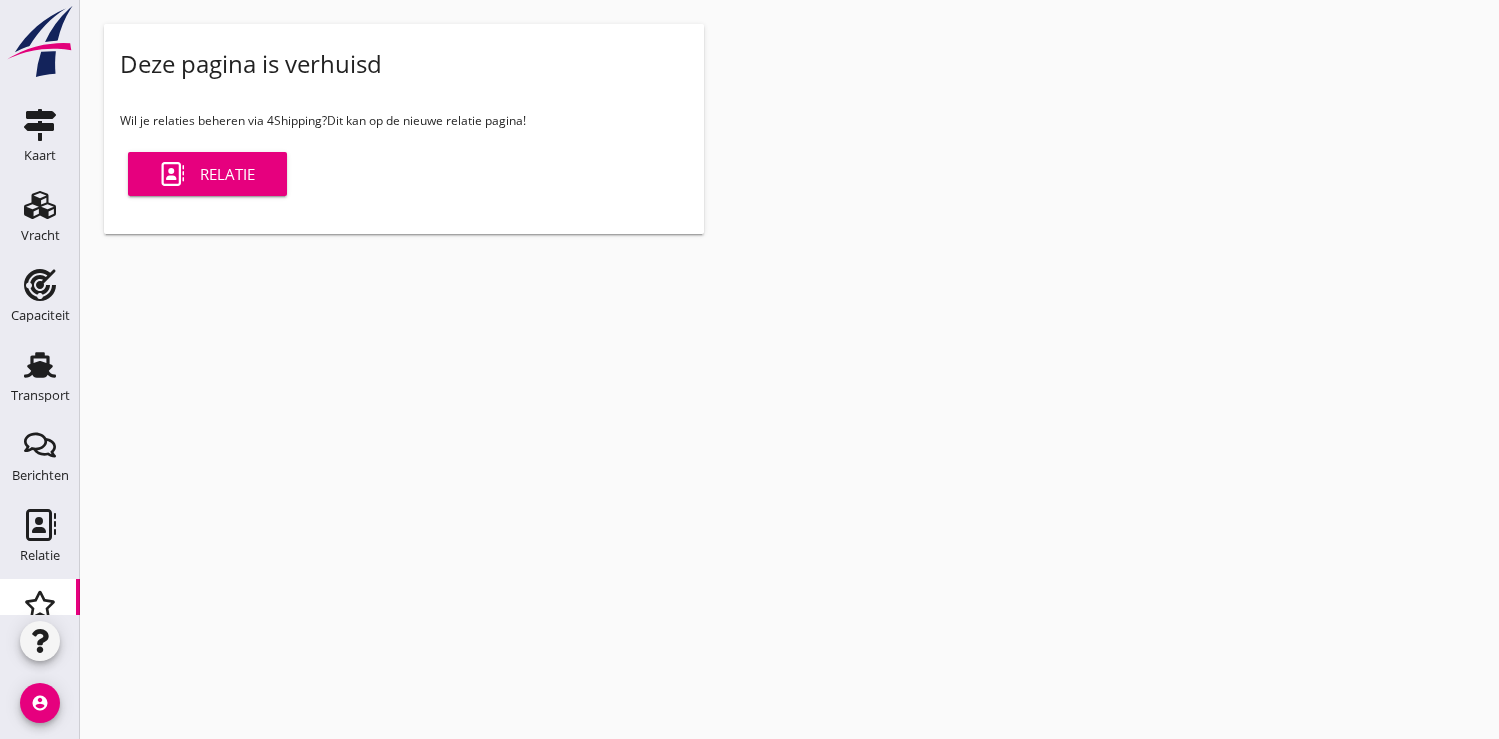 scroll, scrollTop: 0, scrollLeft: 0, axis: both 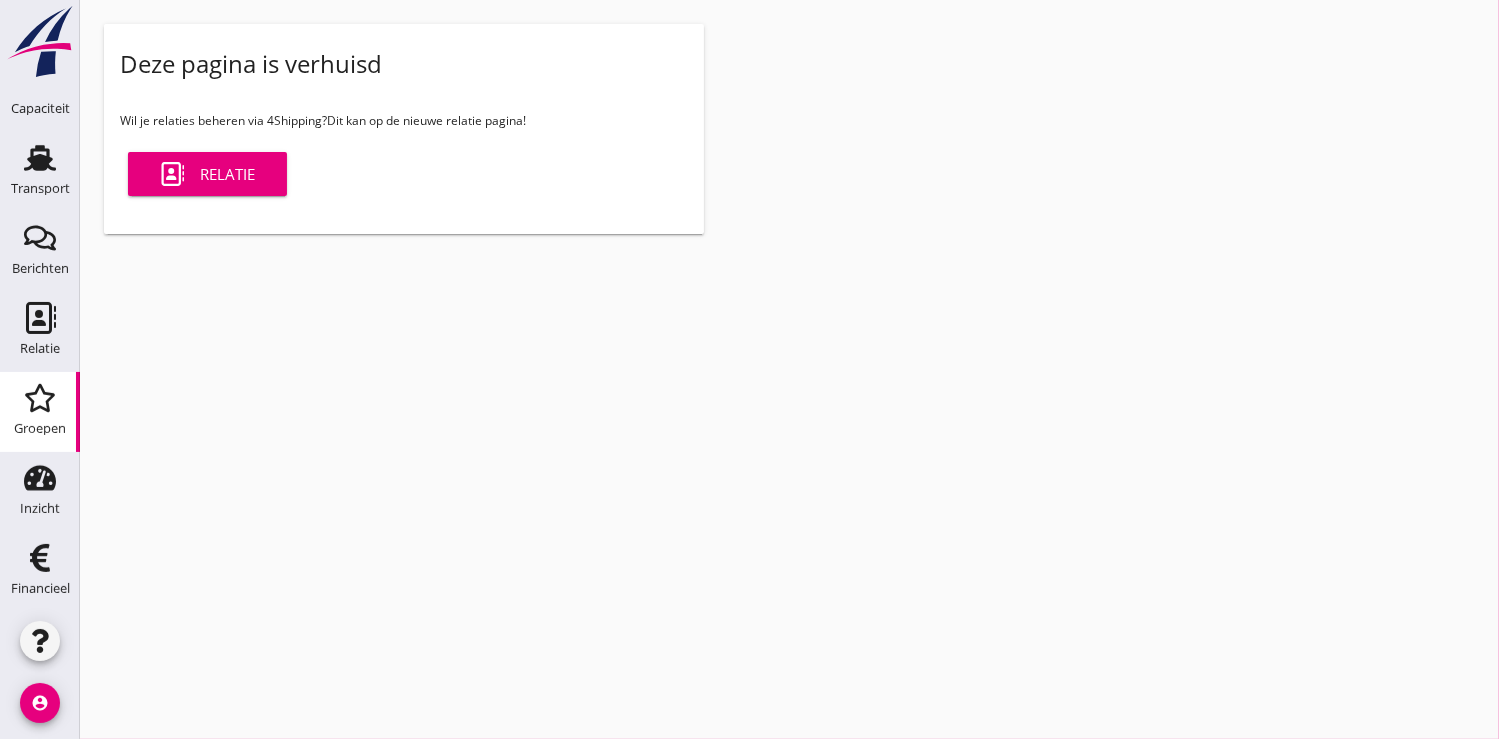 click on "Relatie" at bounding box center (207, 174) 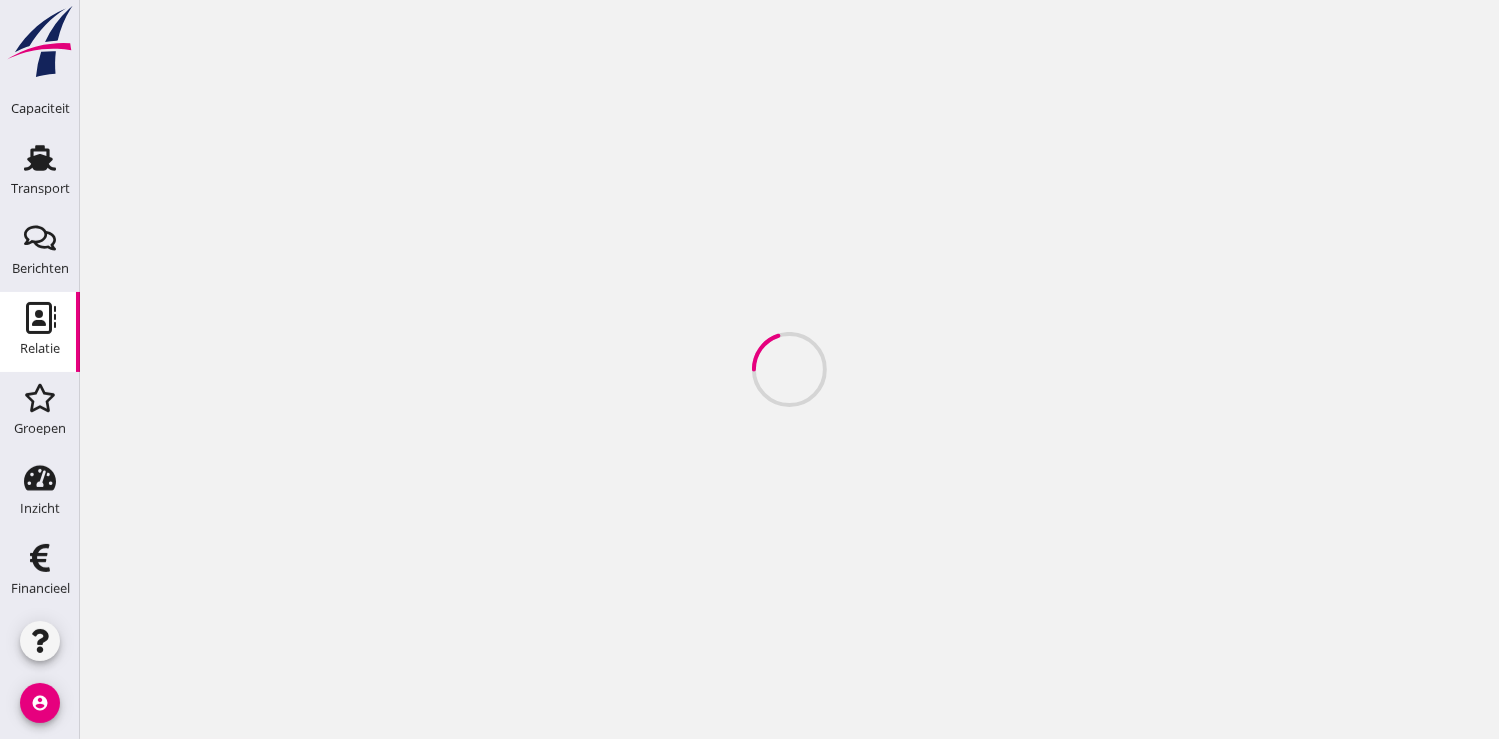 scroll, scrollTop: 0, scrollLeft: 0, axis: both 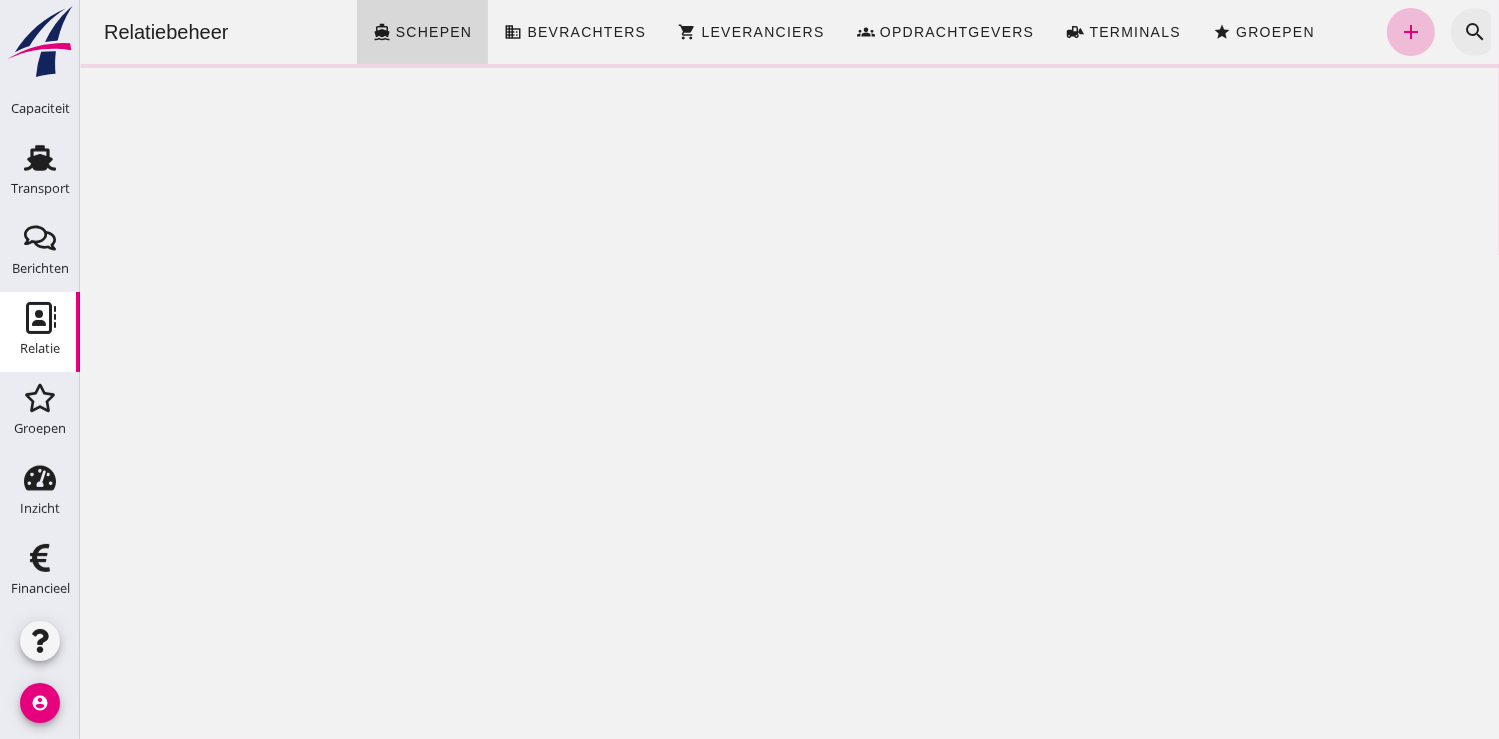 click on "search" at bounding box center (1474, 32) 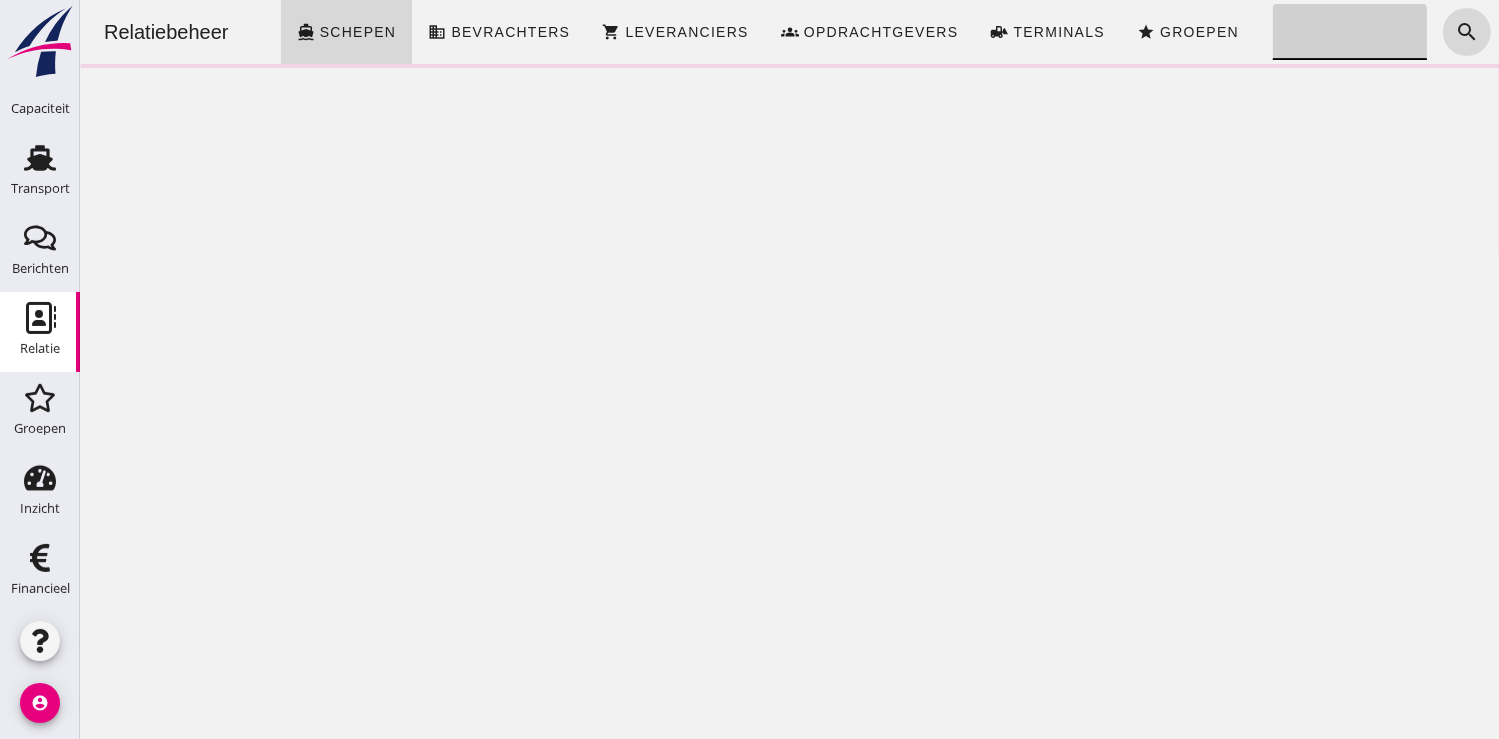 click on "Zoeken..." 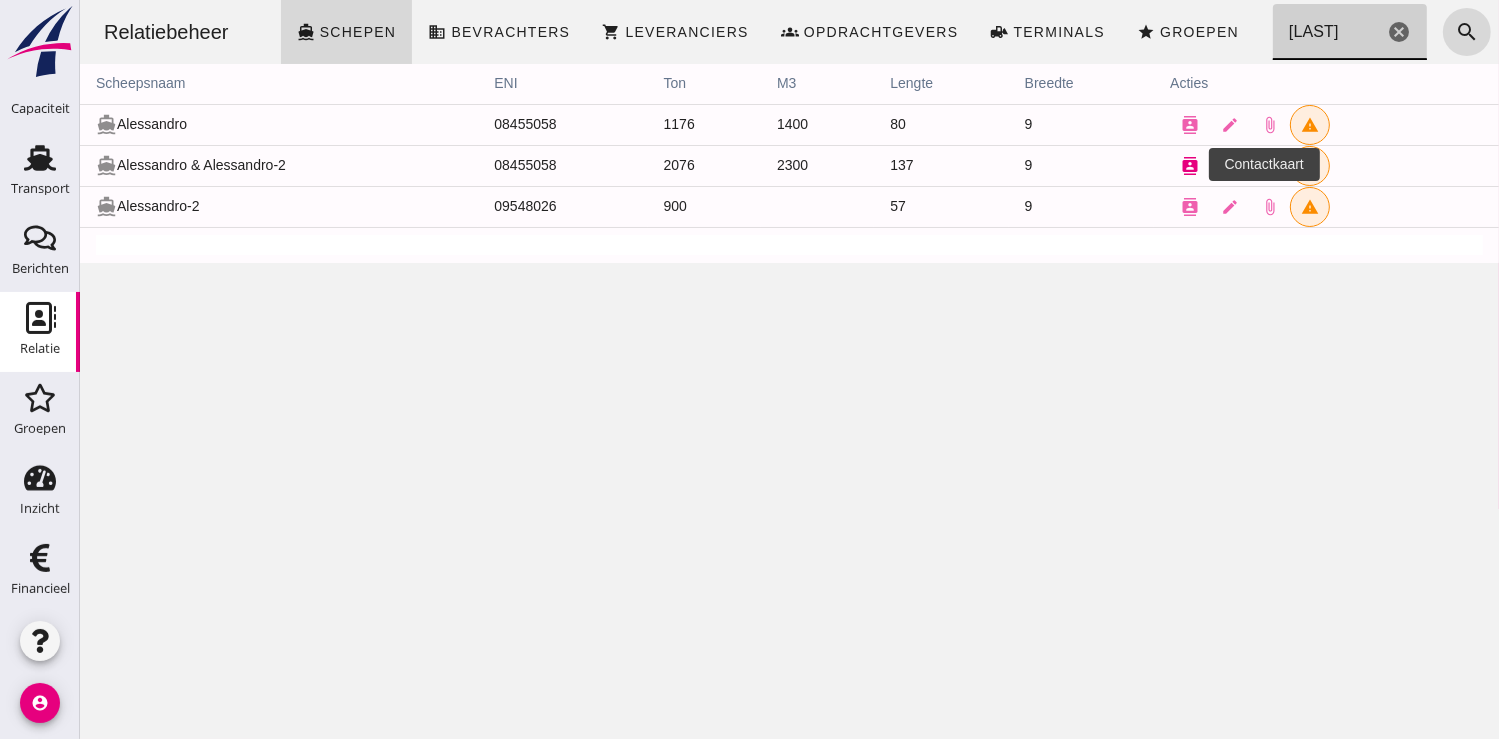 type on "alessandro" 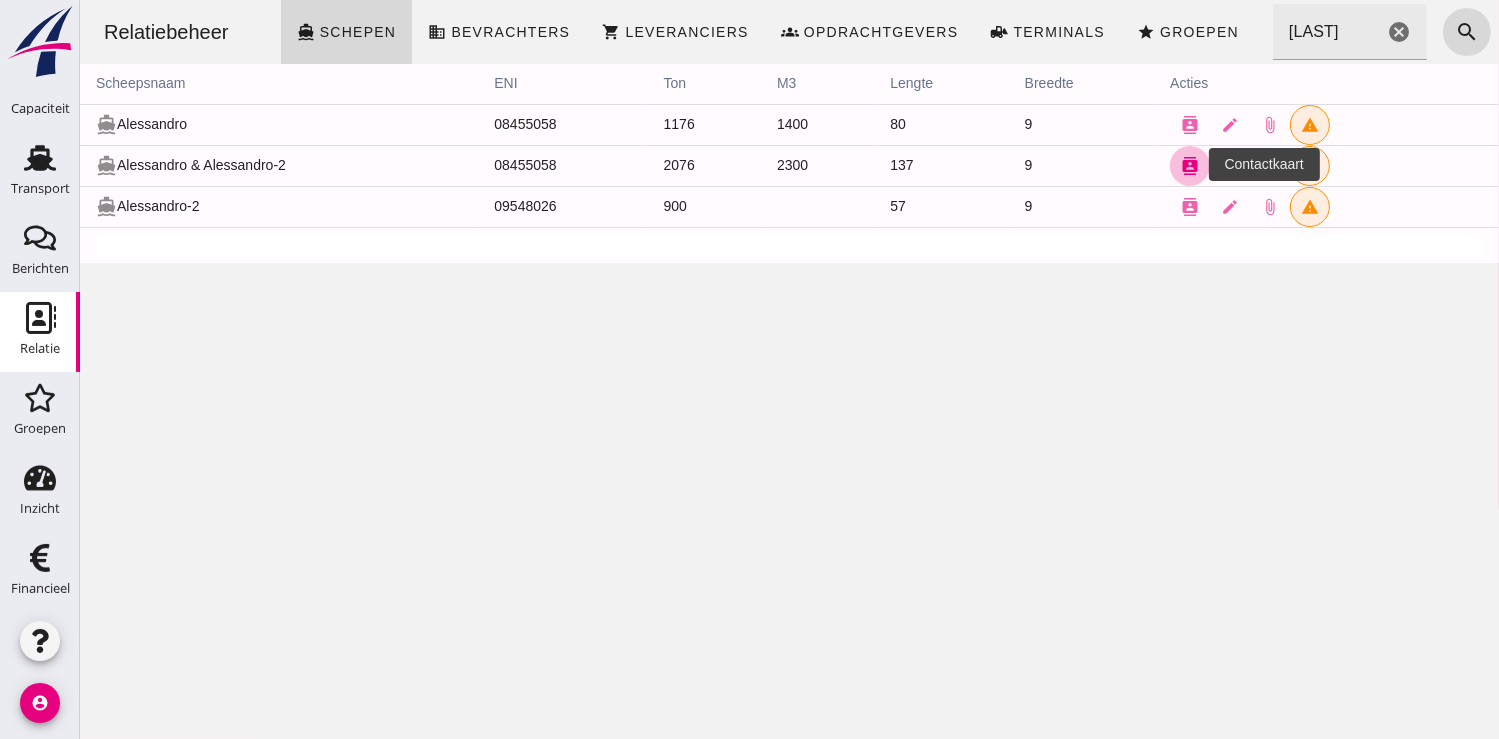 click on "contacts" at bounding box center [1189, 166] 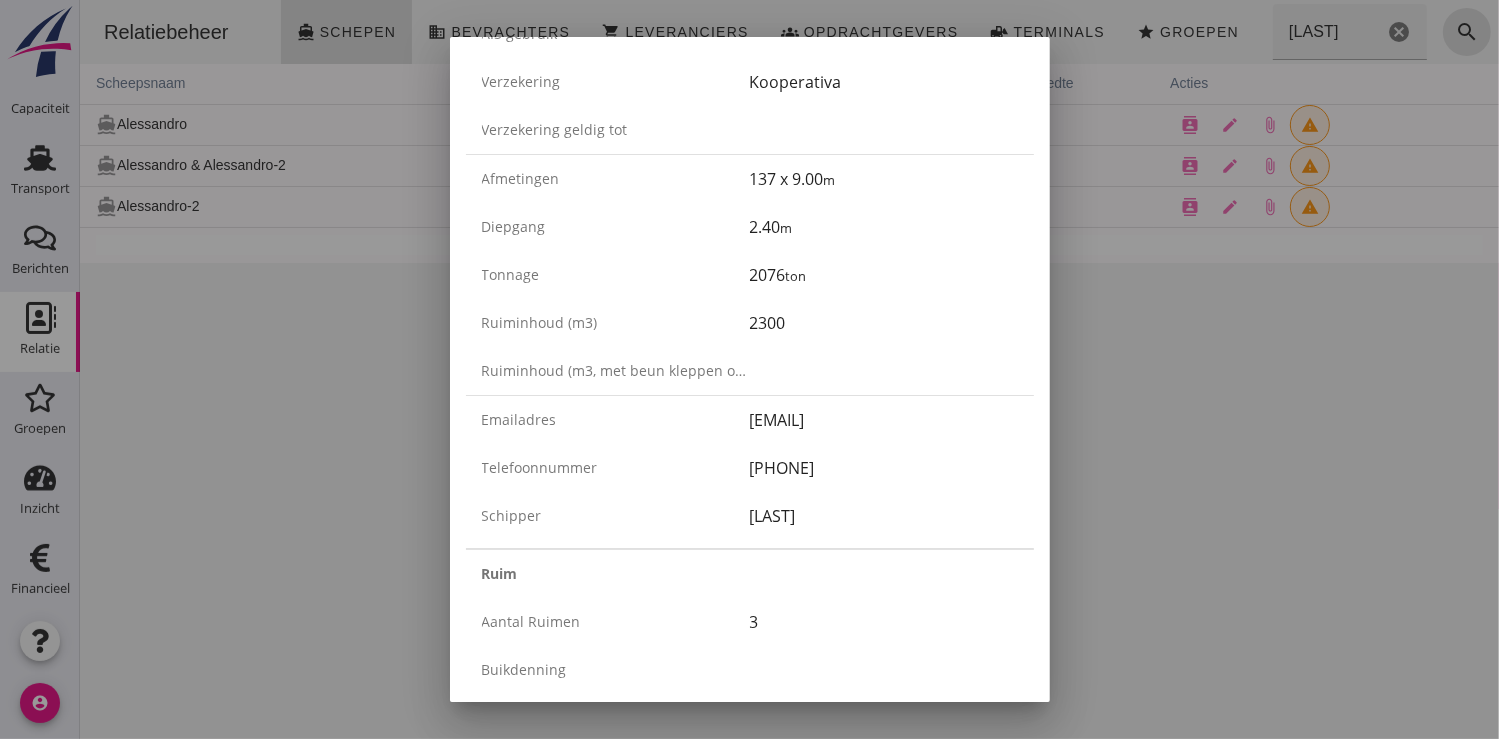 scroll, scrollTop: 0, scrollLeft: 0, axis: both 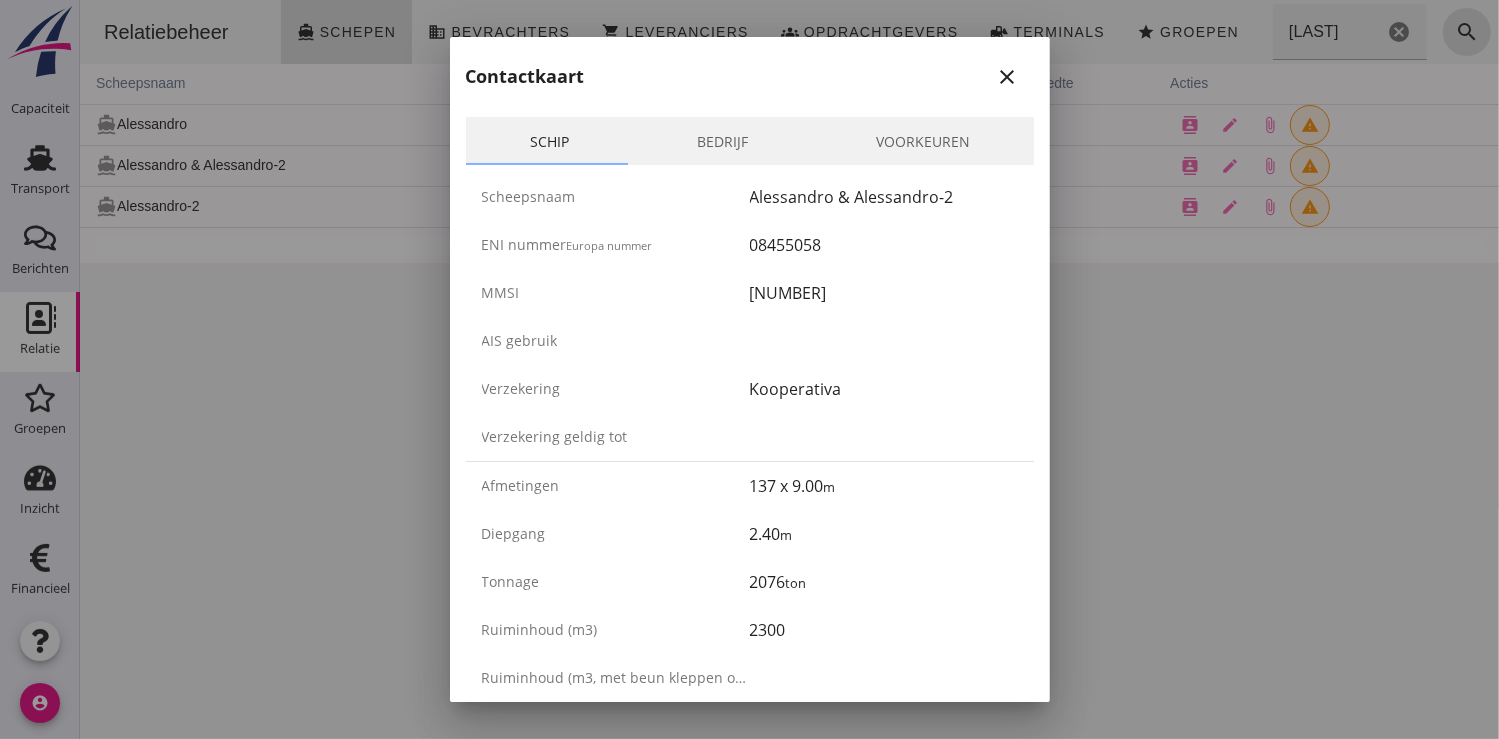 click on "close" at bounding box center (1008, 77) 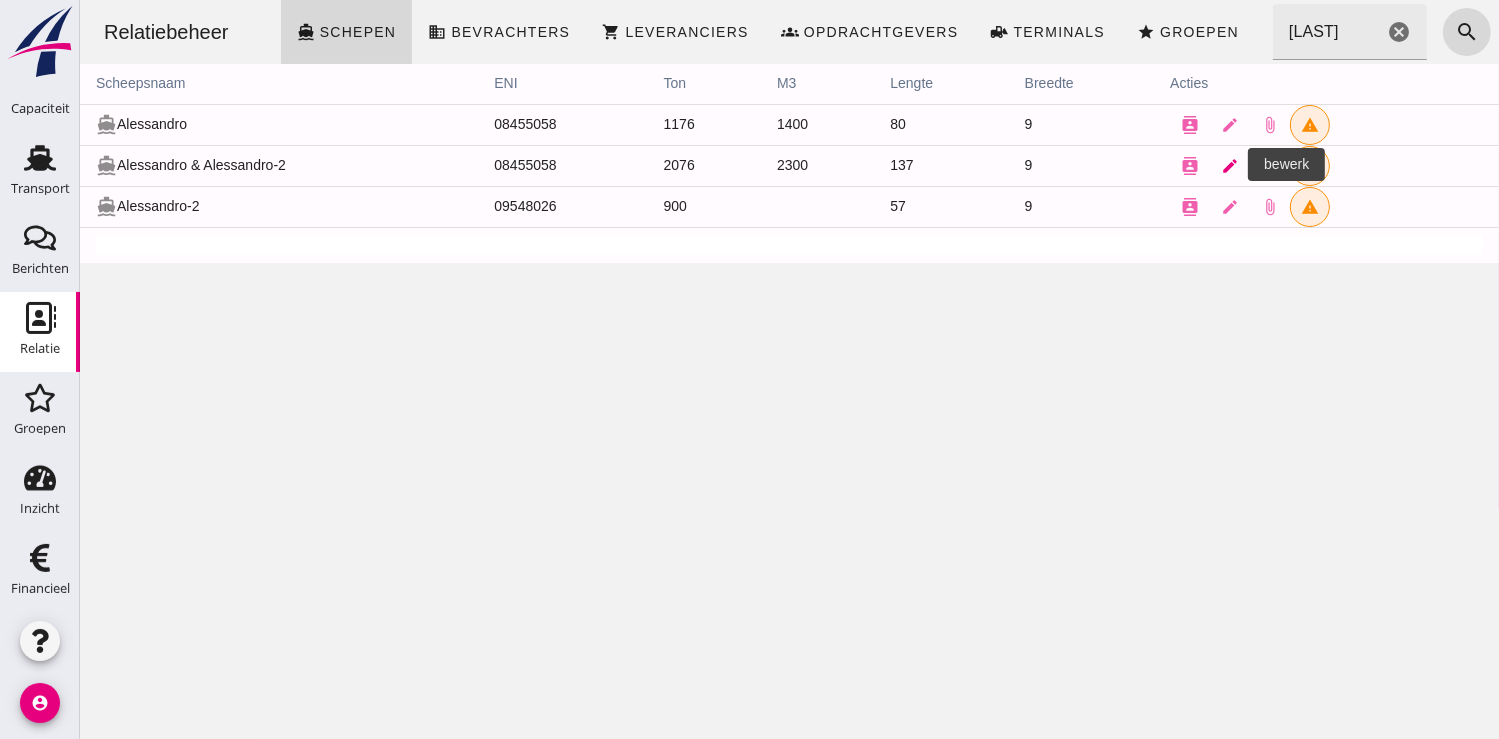 click on "edit" at bounding box center [1229, 166] 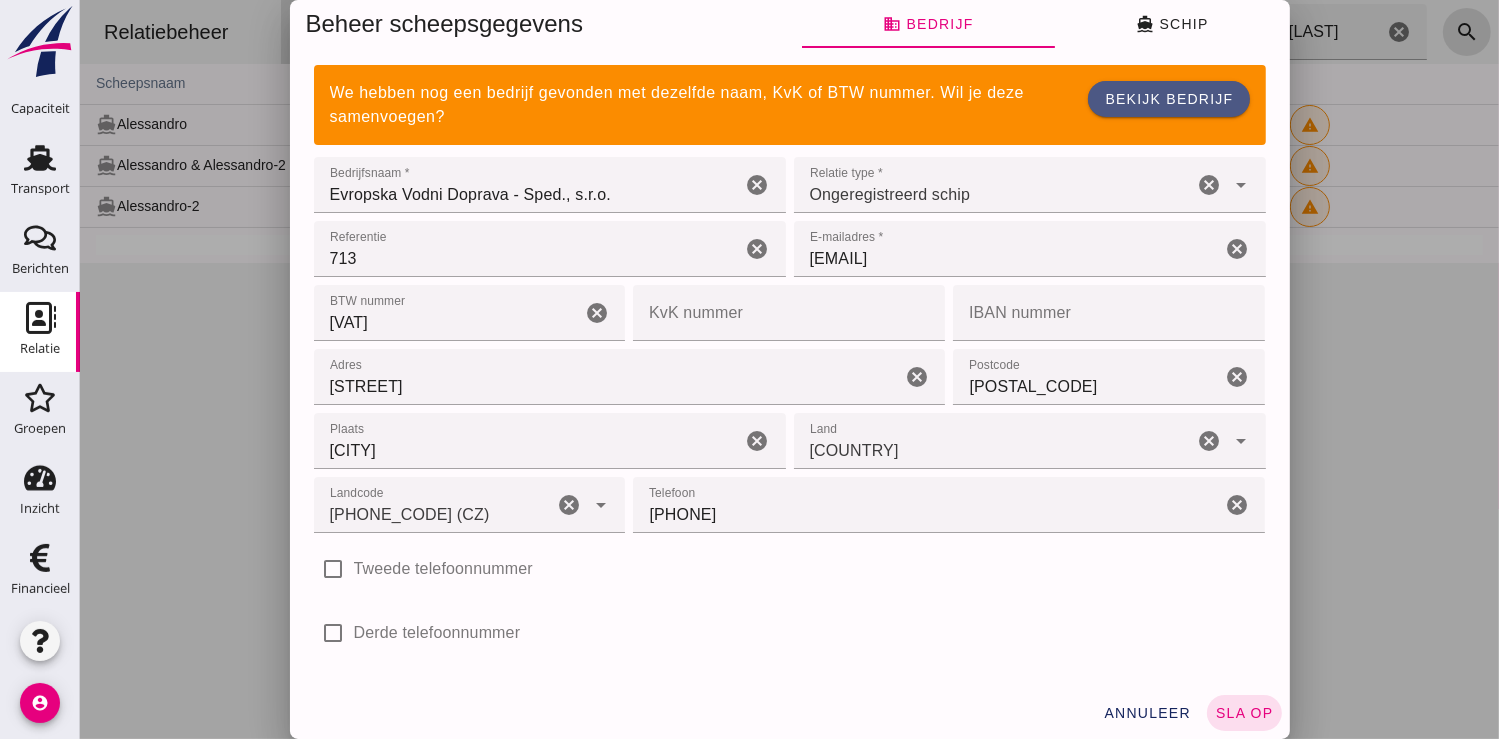 type on "+420 (CZ)" 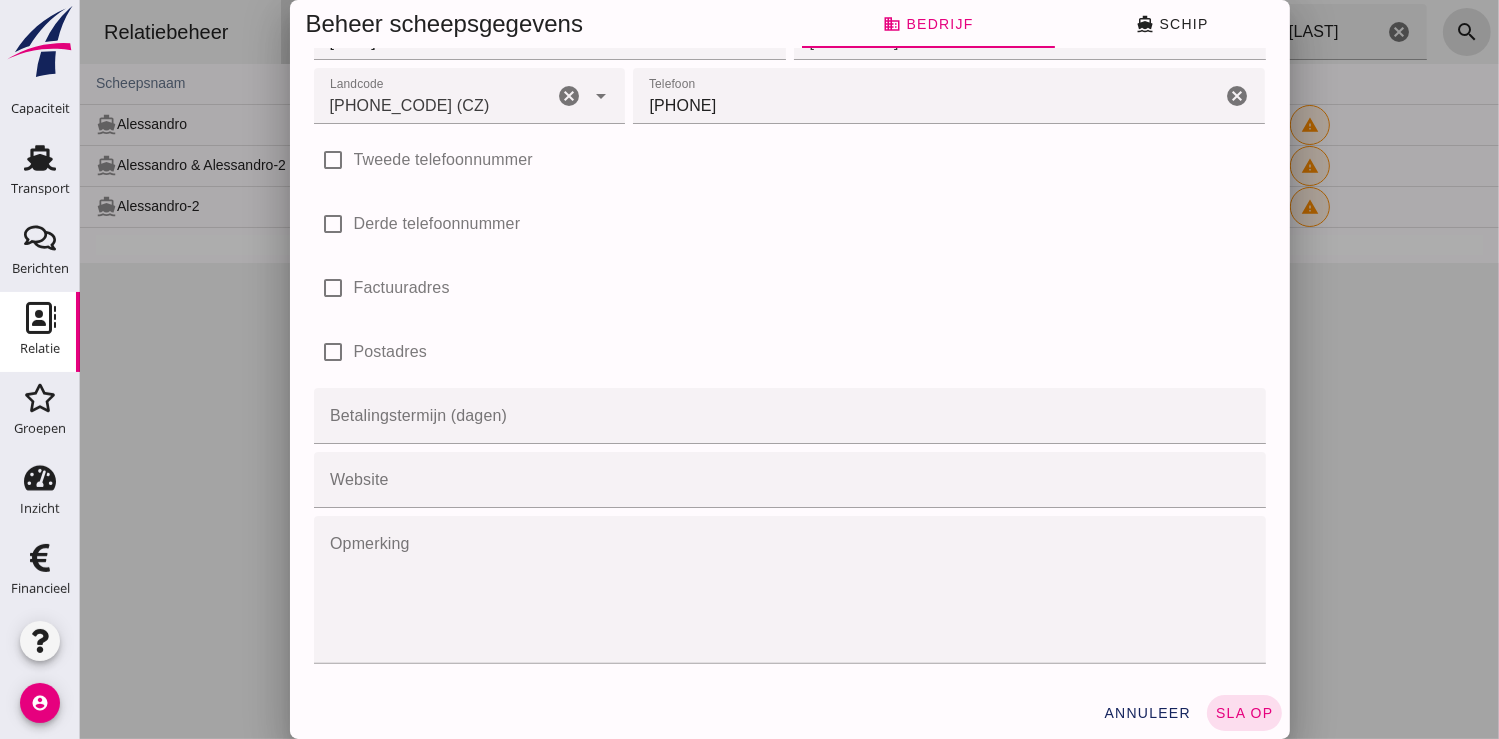scroll, scrollTop: 0, scrollLeft: 0, axis: both 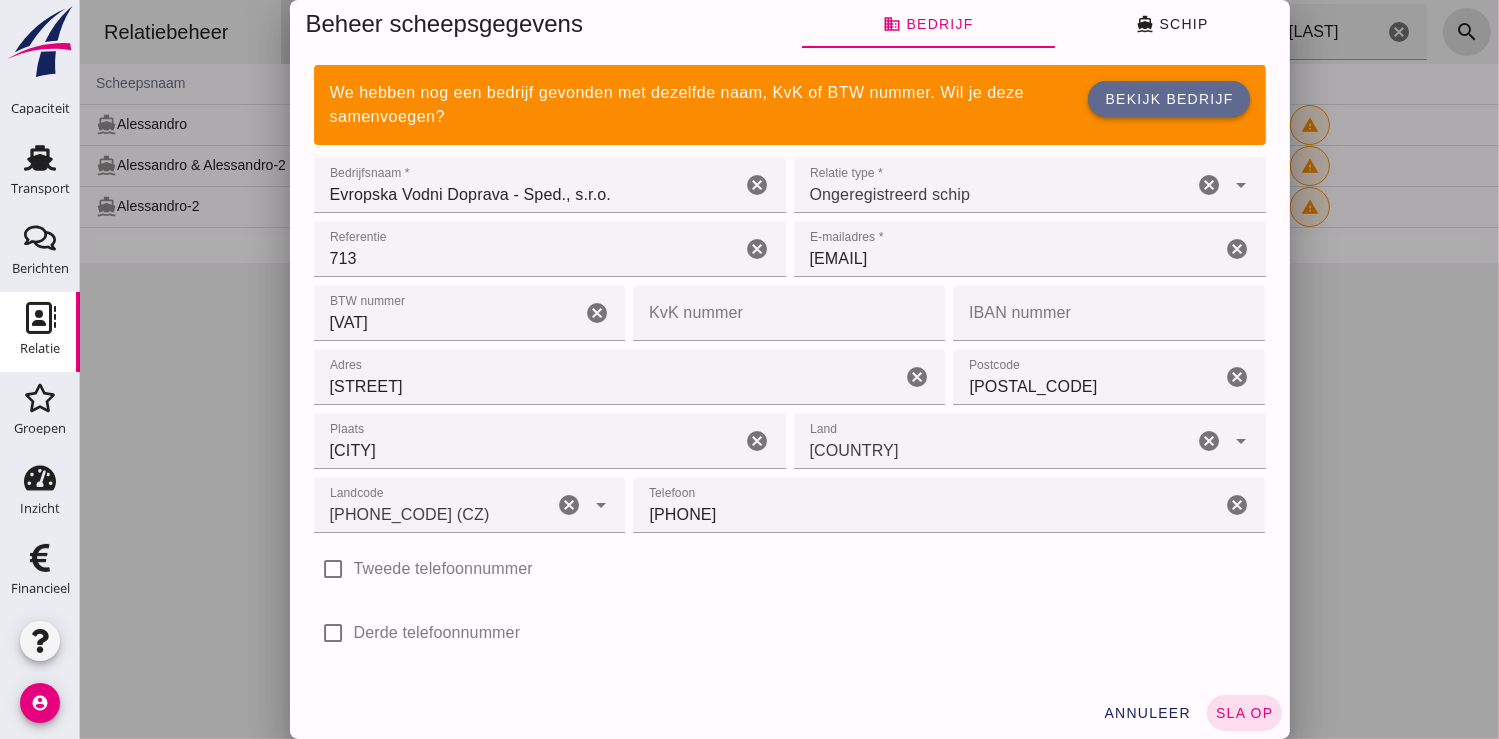 click on "Bekijk bedrijf" 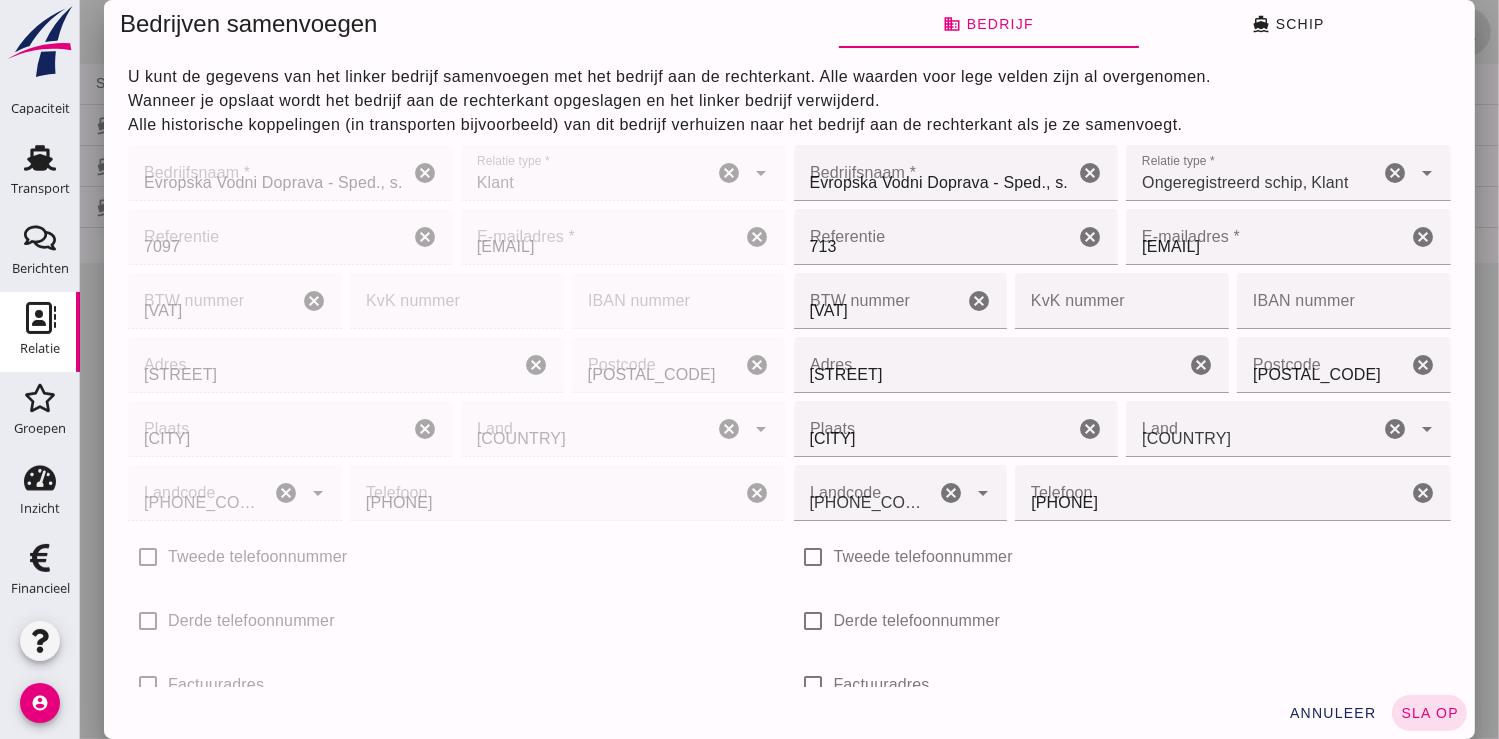 scroll, scrollTop: 410, scrollLeft: 0, axis: vertical 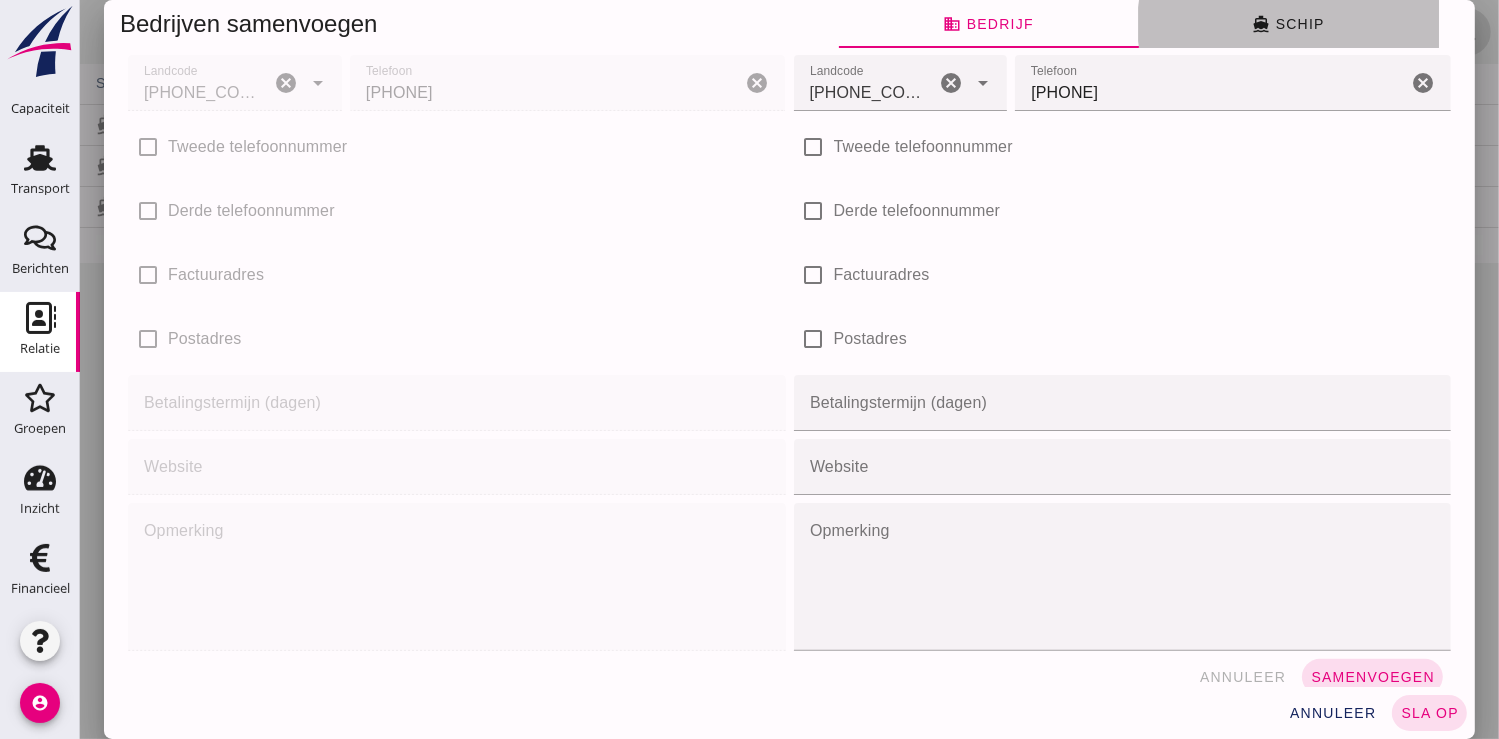 click on "directions_boat  Schip" 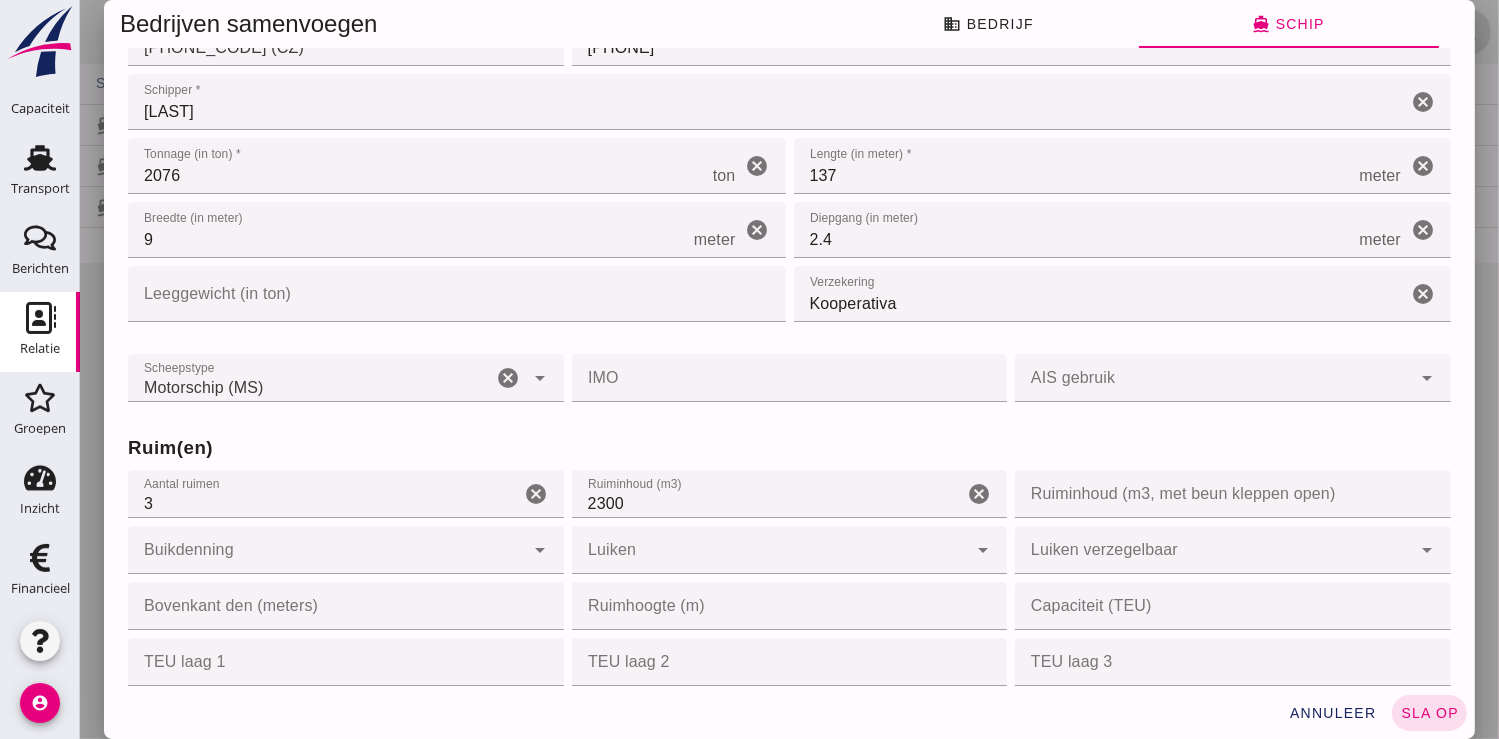 scroll, scrollTop: 222, scrollLeft: 0, axis: vertical 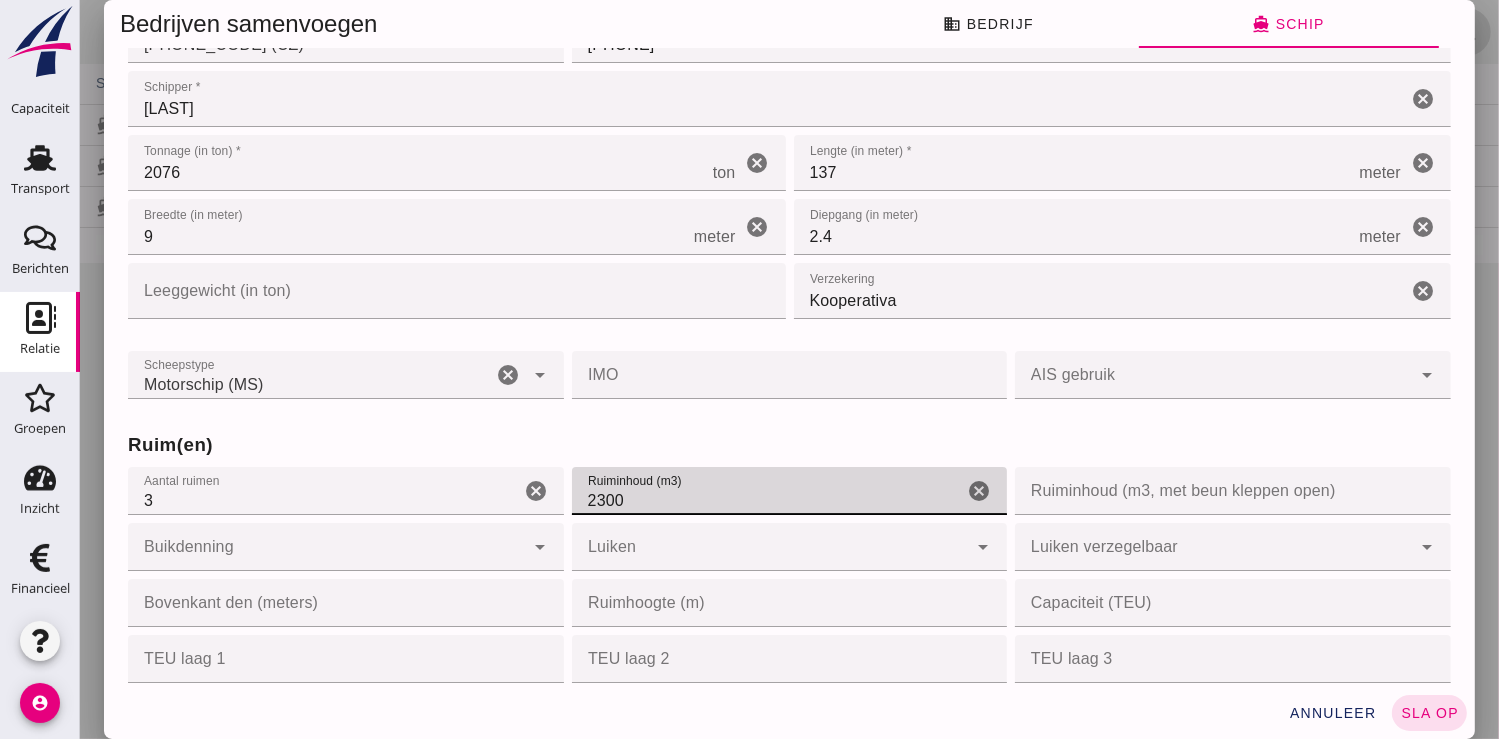 click on "2300" 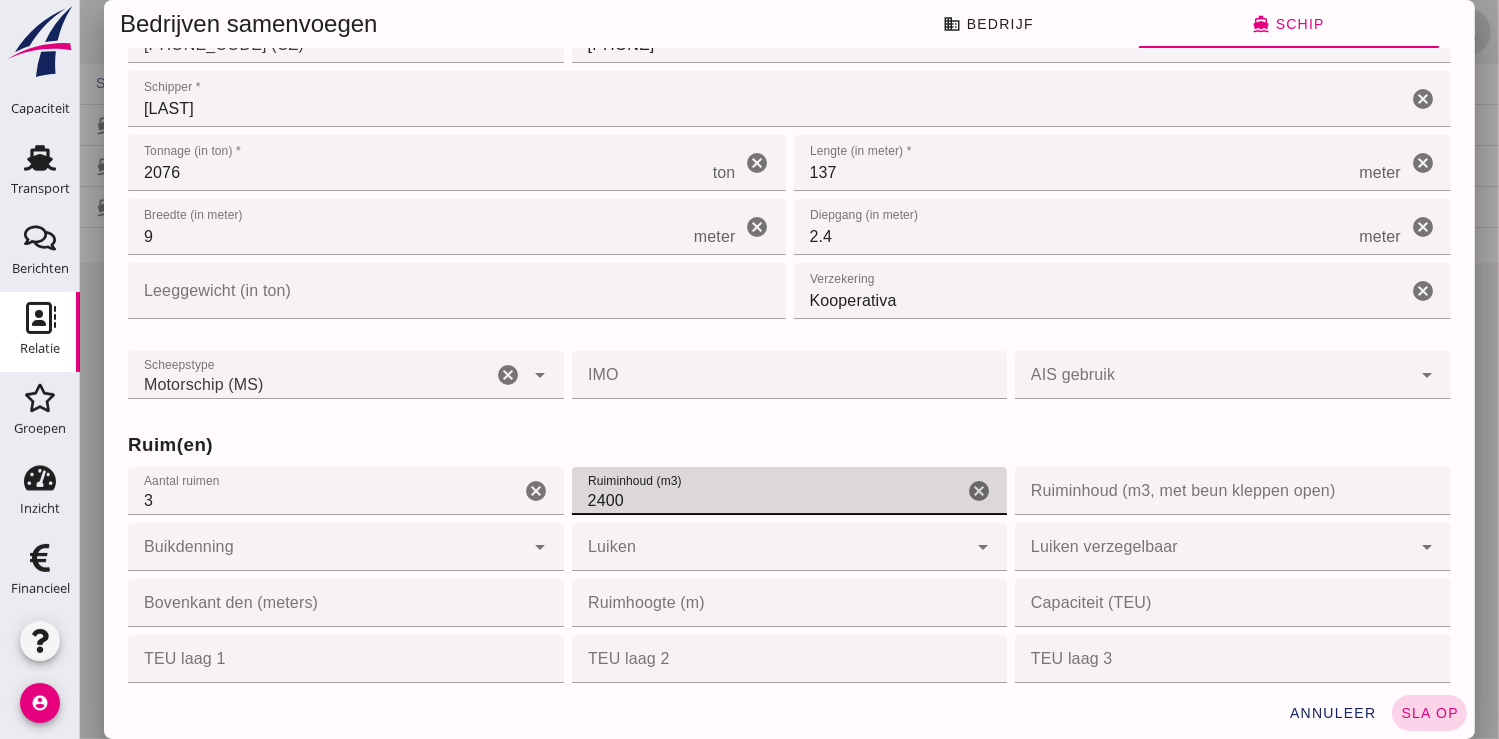 type on "2400" 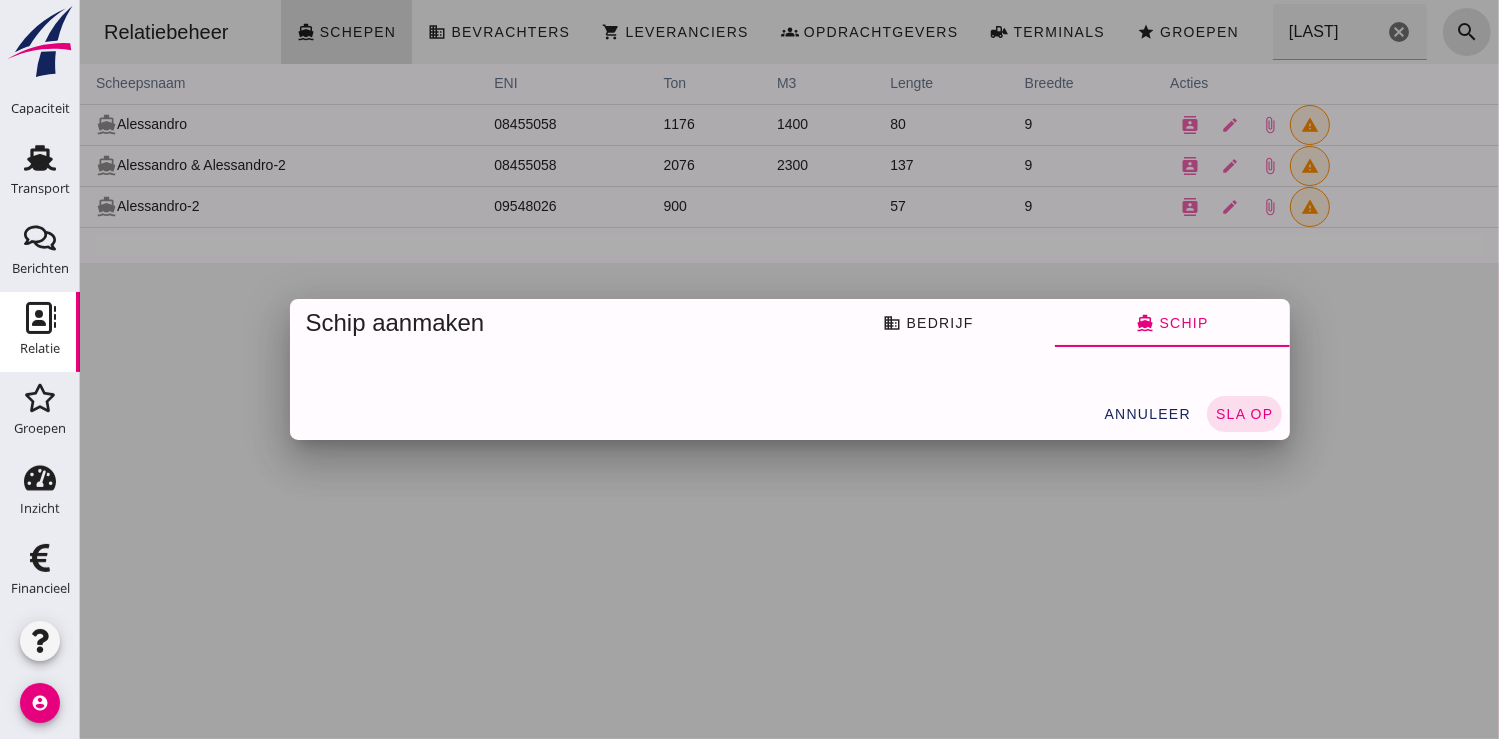 scroll, scrollTop: 0, scrollLeft: 0, axis: both 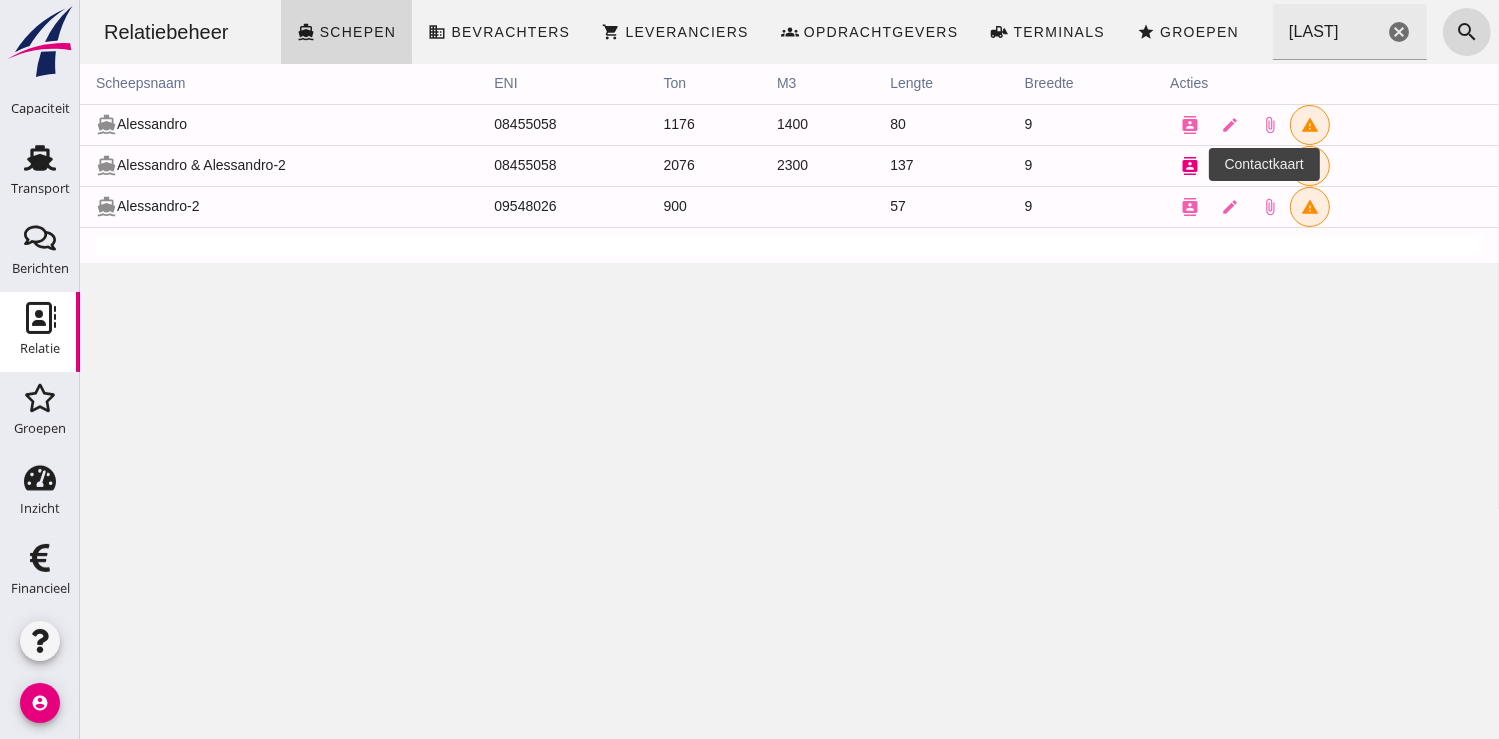 click on "contacts" at bounding box center (1189, 166) 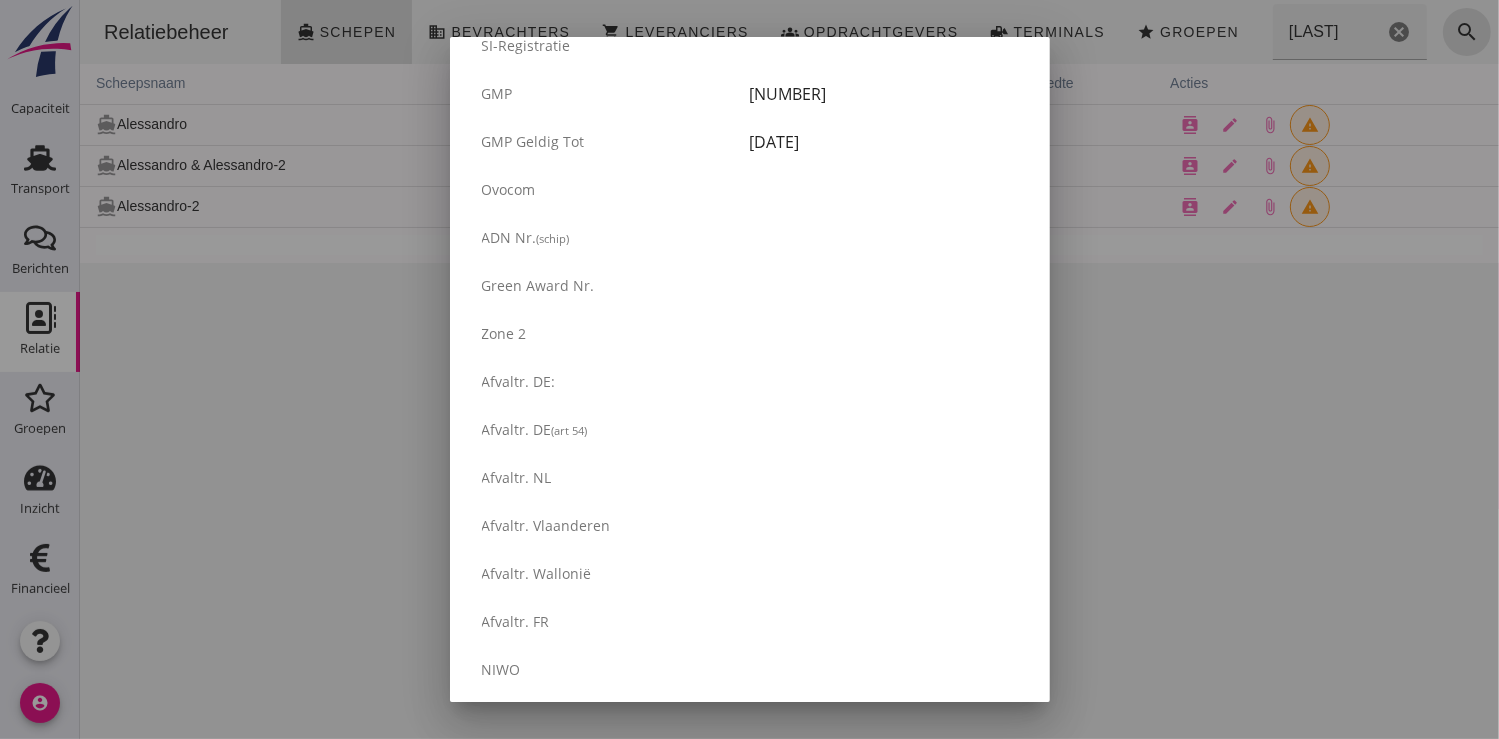 scroll, scrollTop: 3396, scrollLeft: 0, axis: vertical 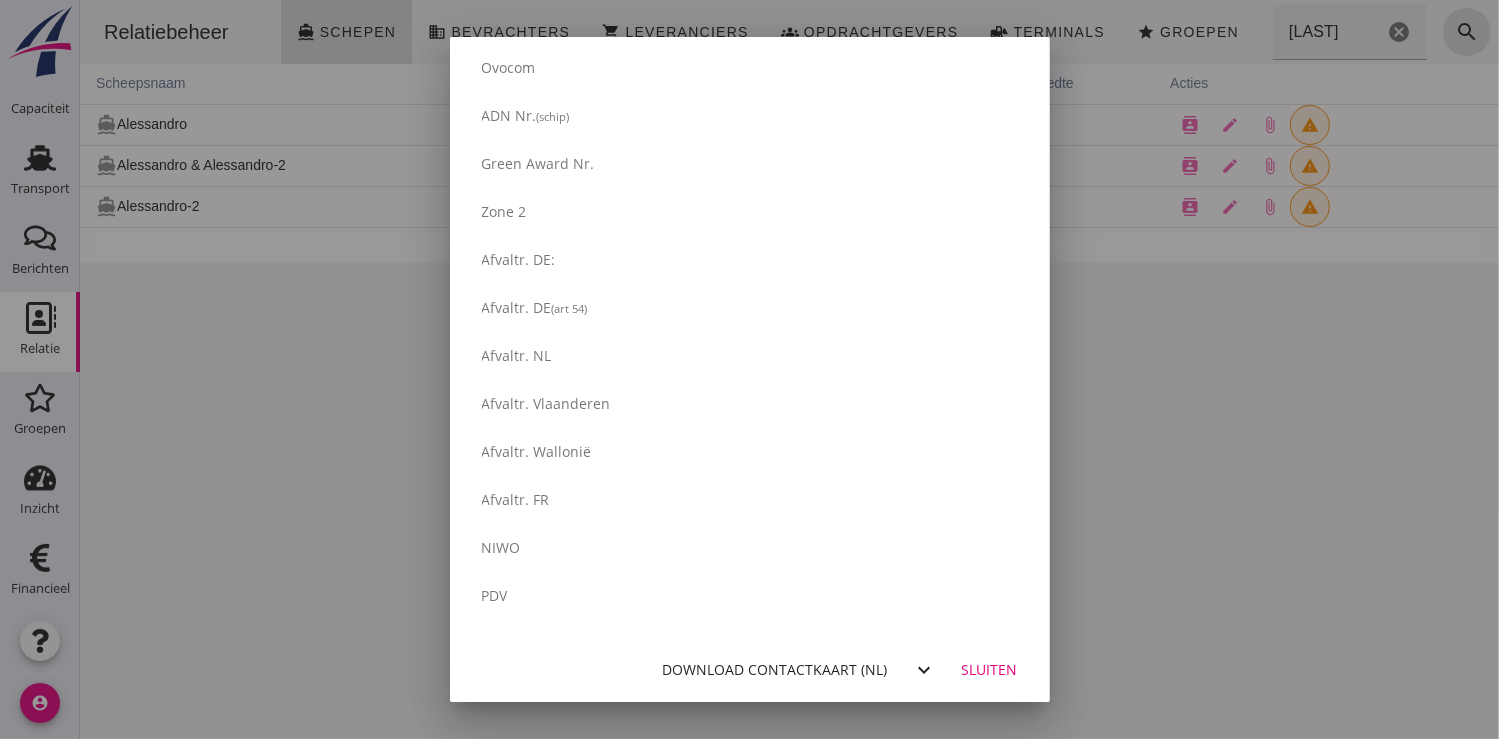click on "expand_more" at bounding box center [925, 670] 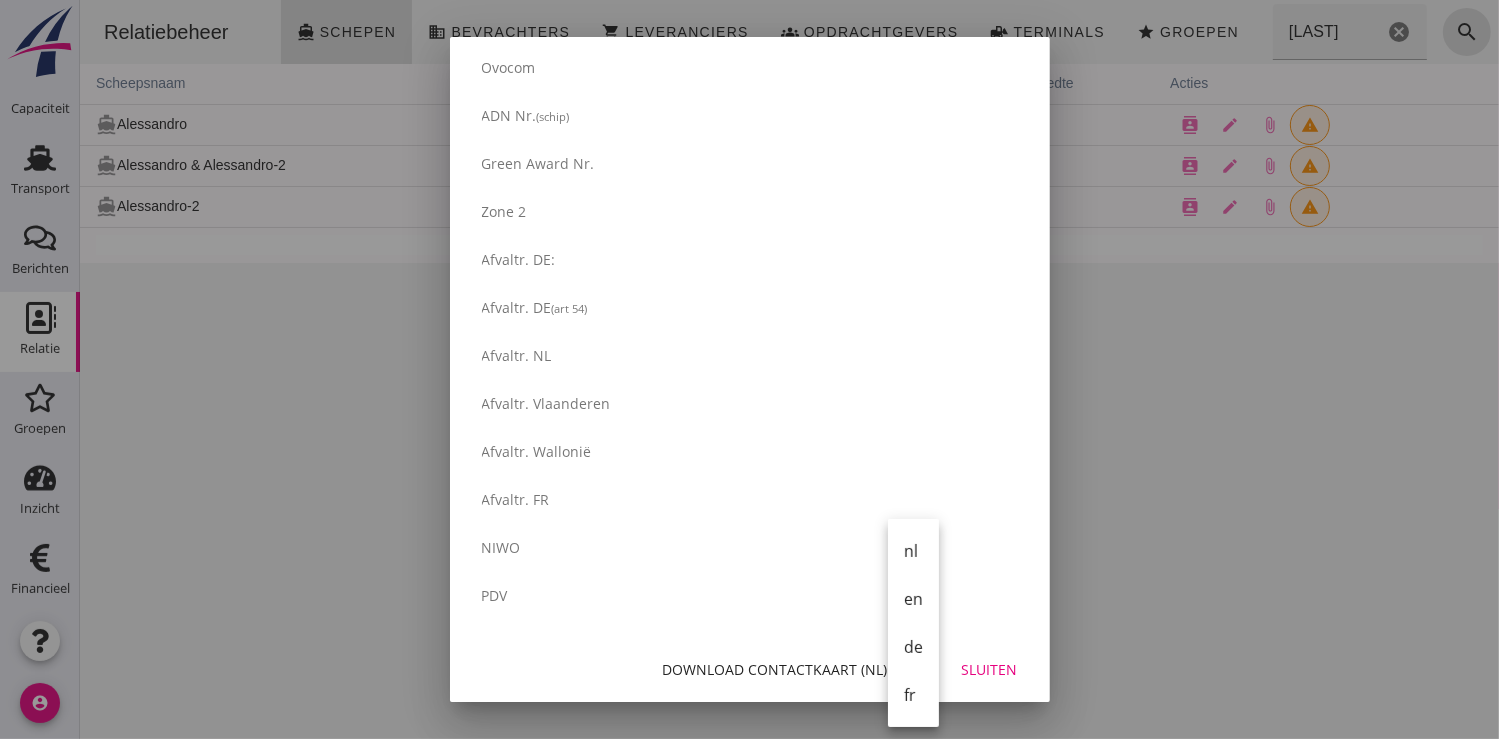 click at bounding box center (749, 369) 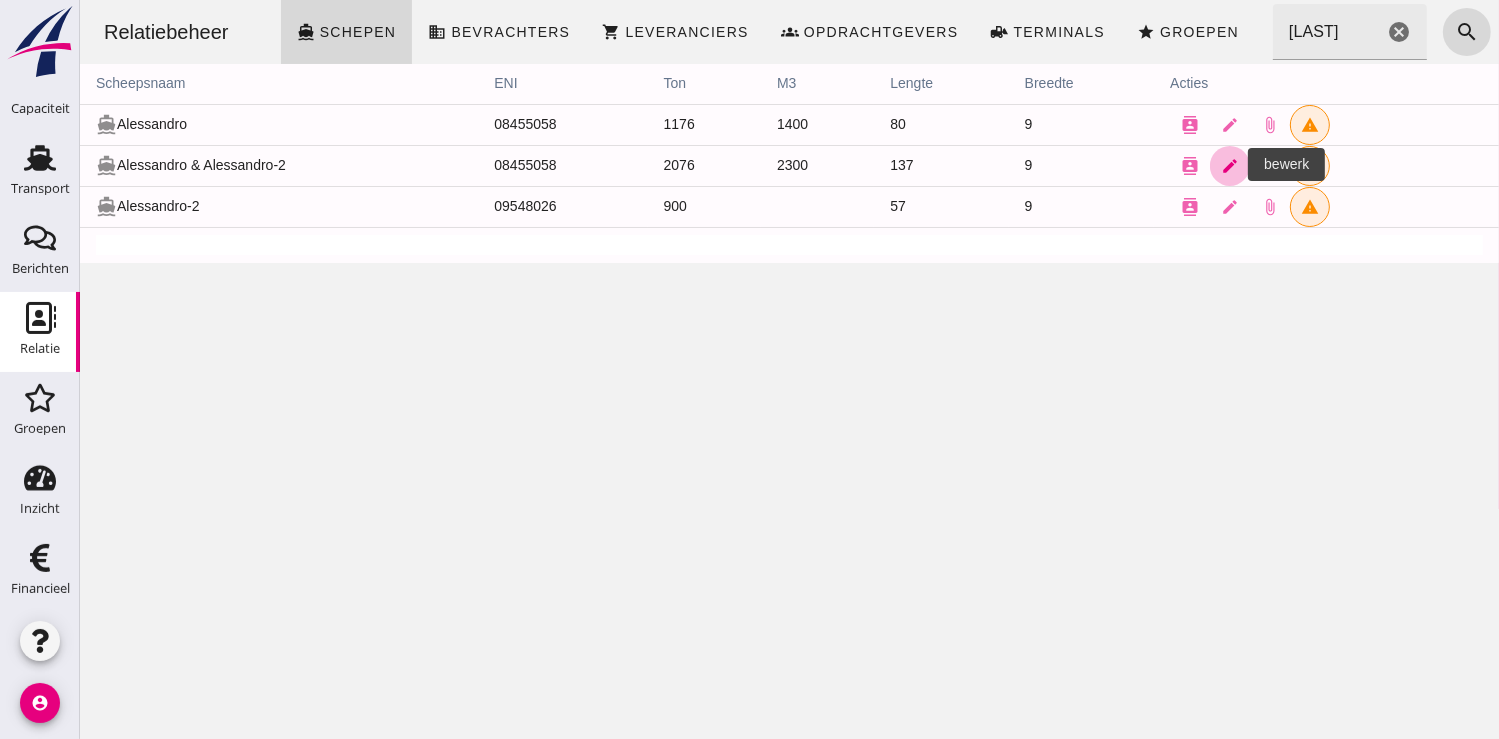 click on "edit" at bounding box center [1229, 166] 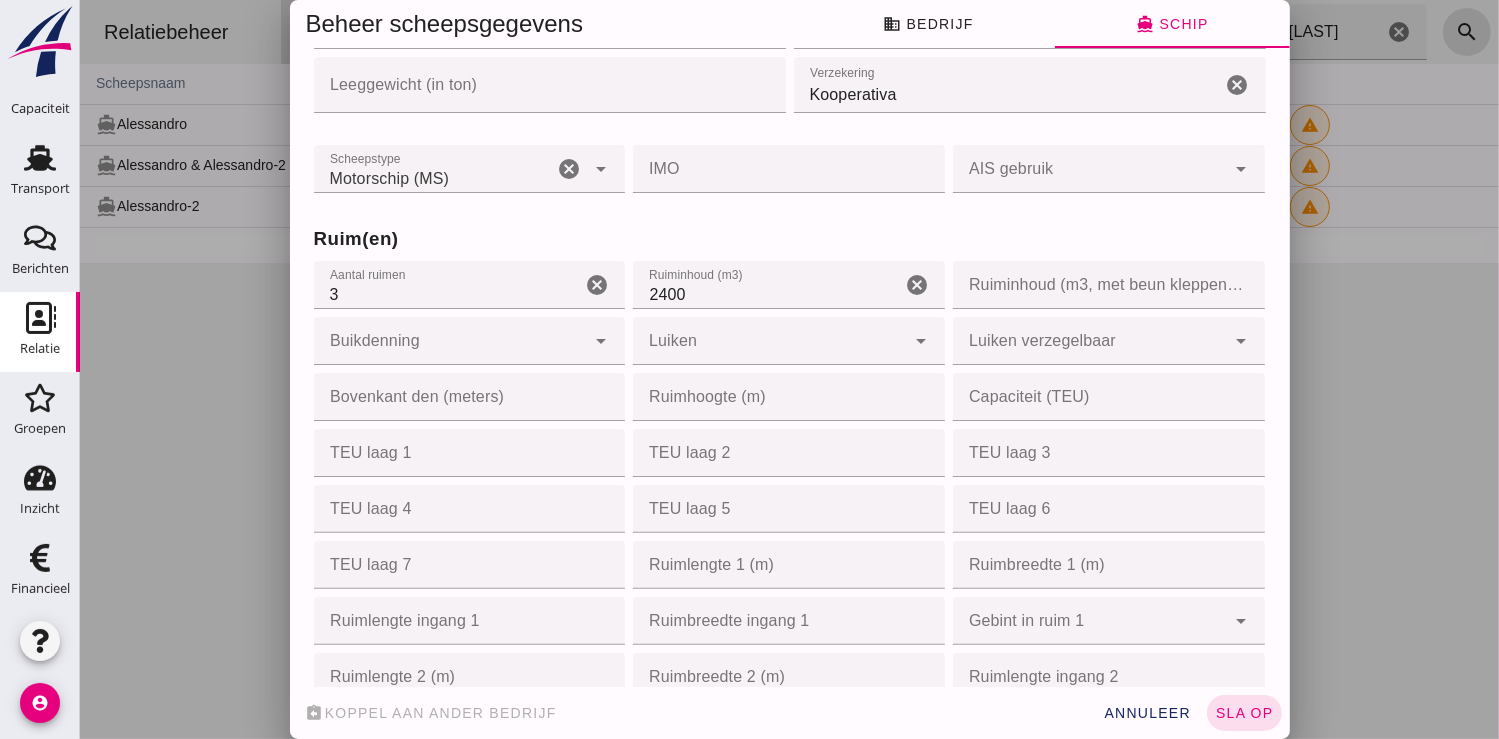 scroll, scrollTop: 444, scrollLeft: 0, axis: vertical 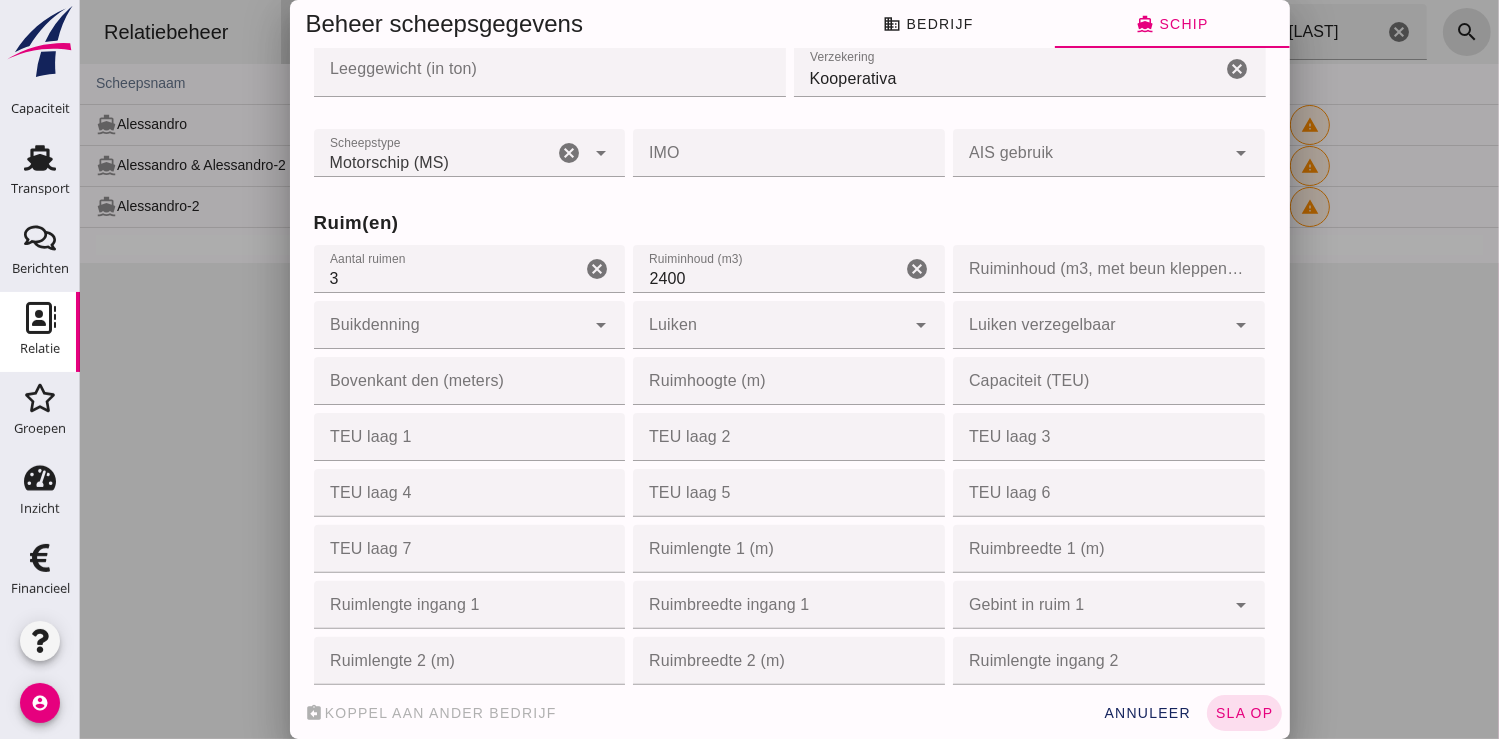 click on "2400" 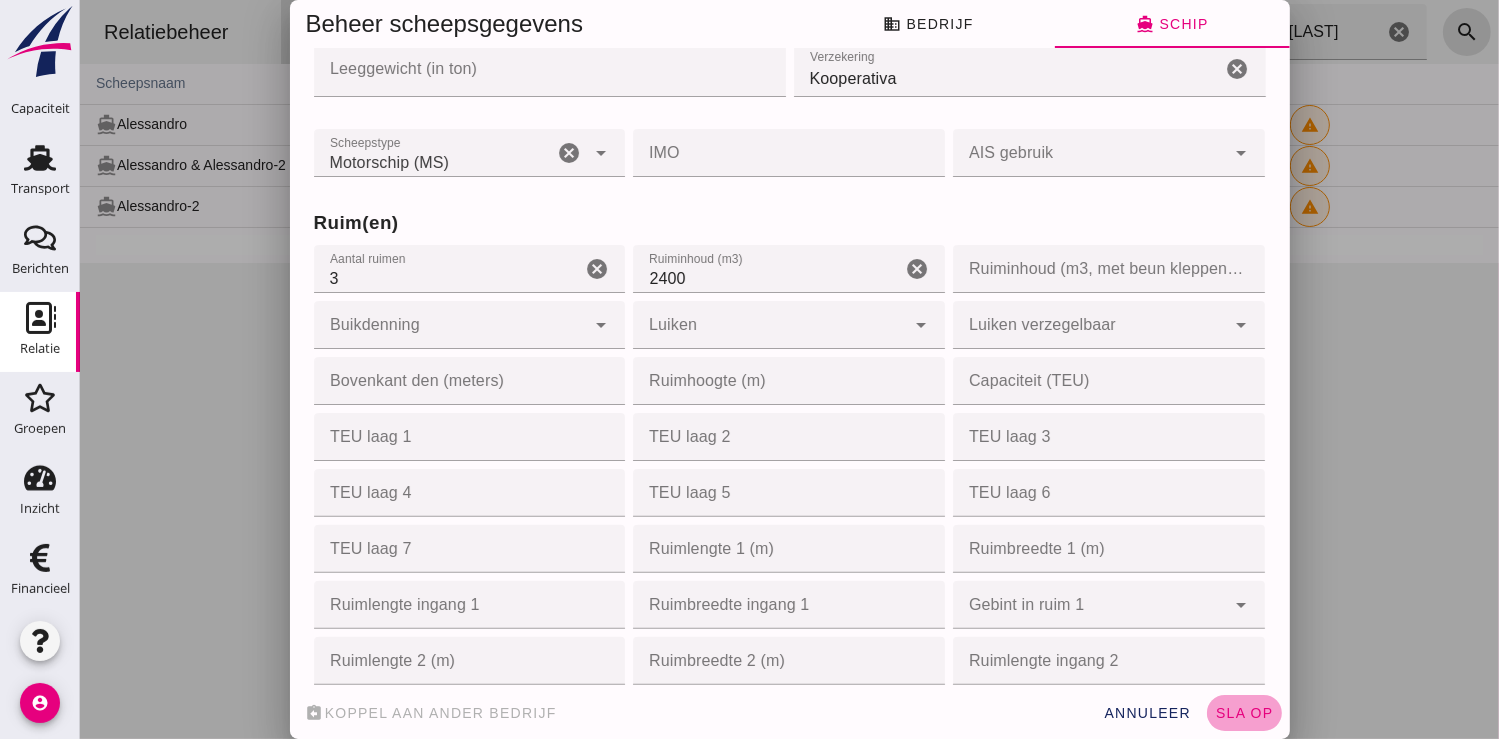 click on "sla op" 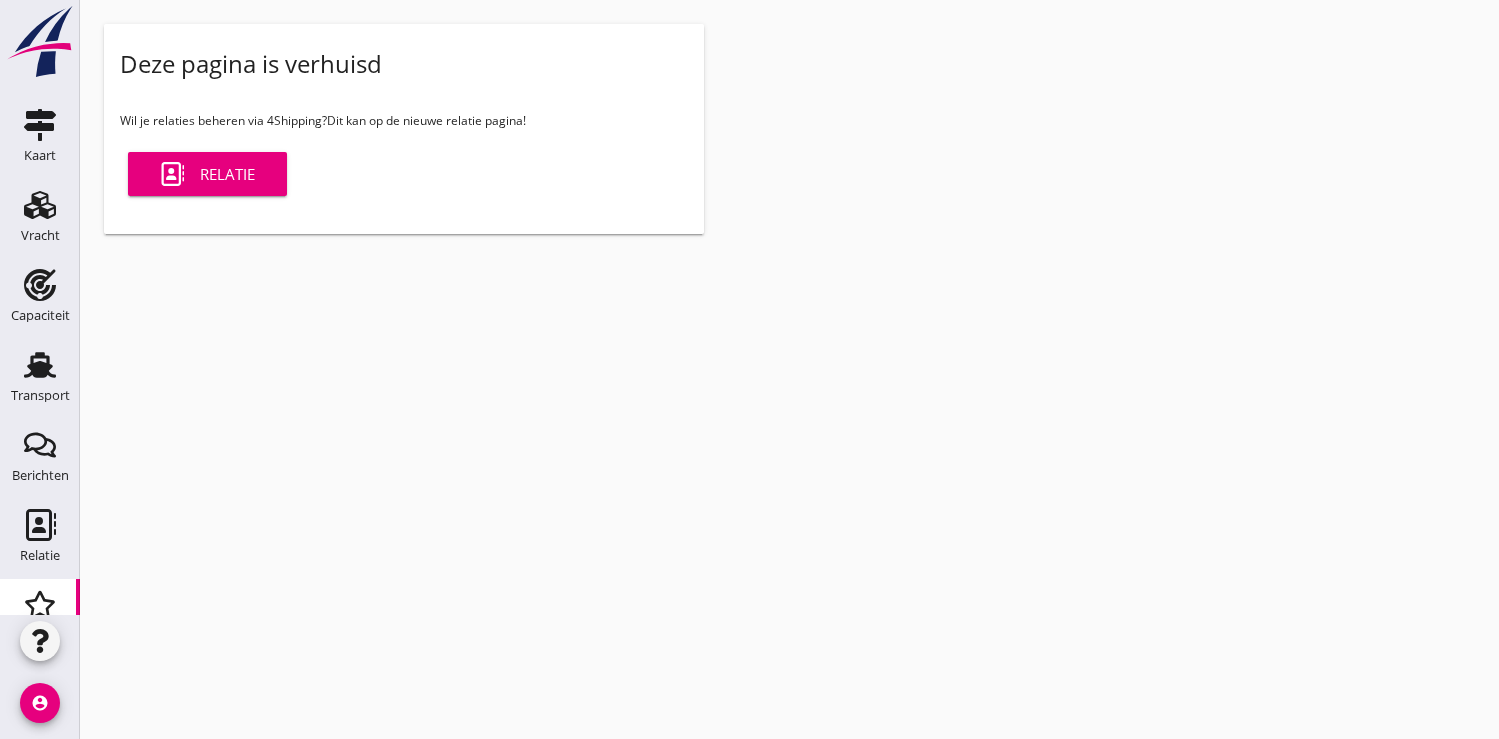 scroll, scrollTop: 0, scrollLeft: 0, axis: both 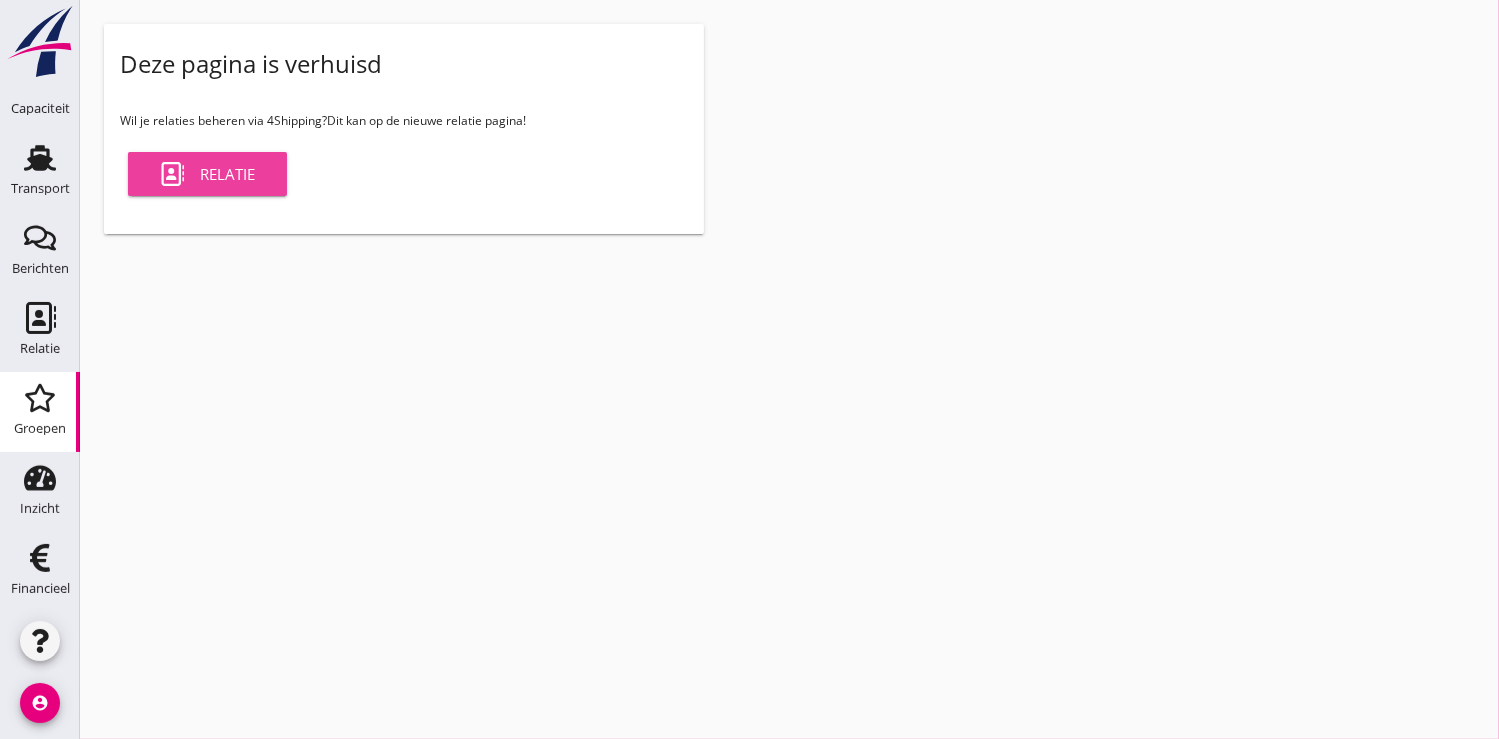 click on "Relatie" at bounding box center [207, 174] 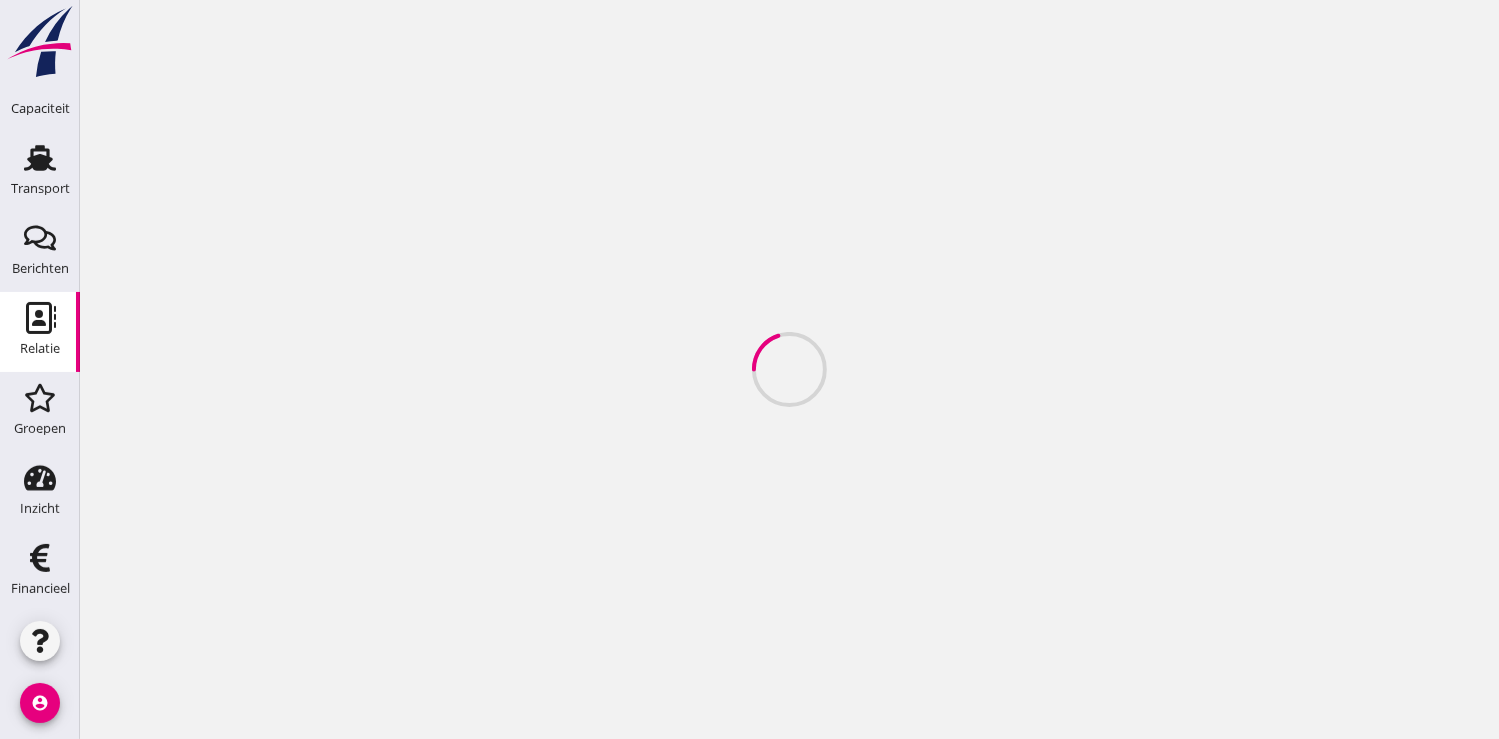 scroll, scrollTop: 0, scrollLeft: 0, axis: both 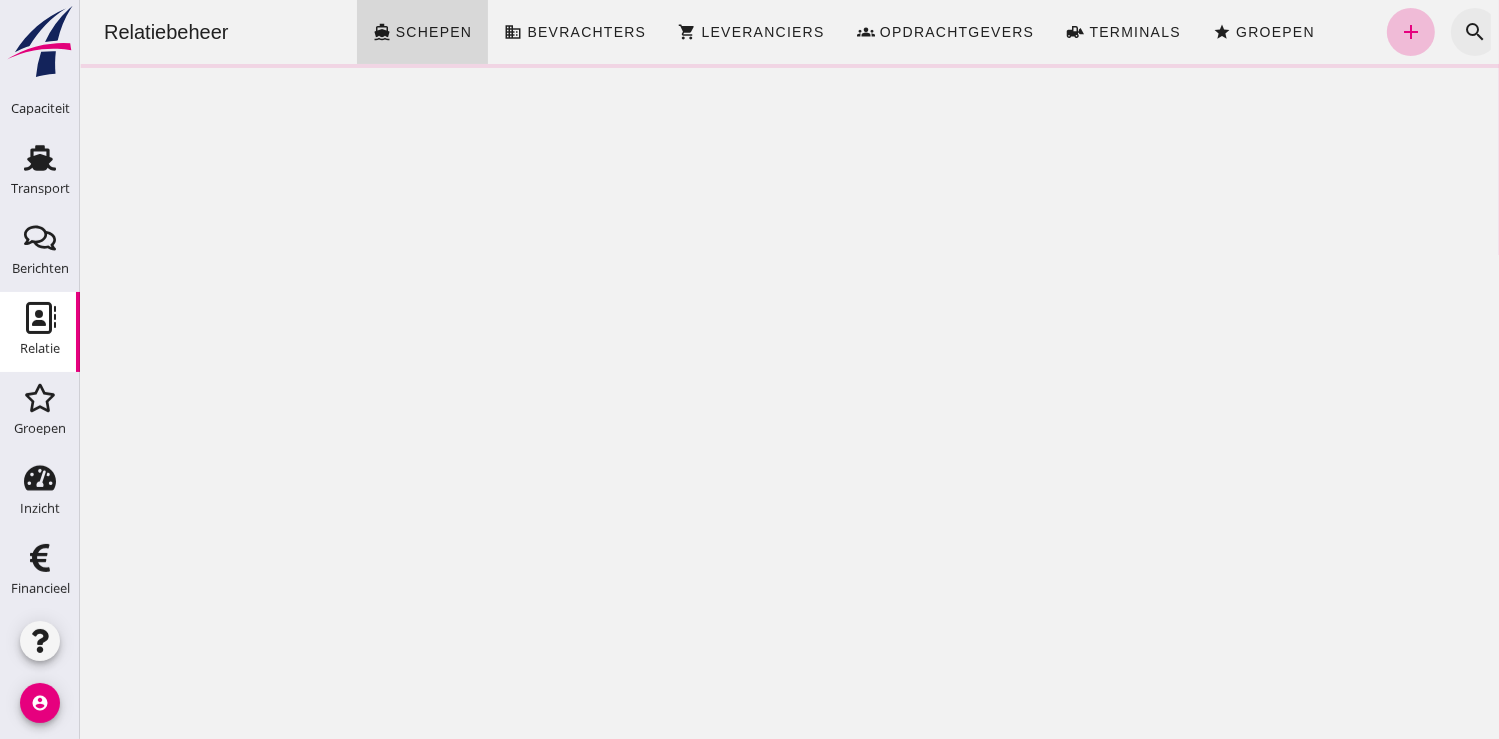 click on "search" at bounding box center (1474, 32) 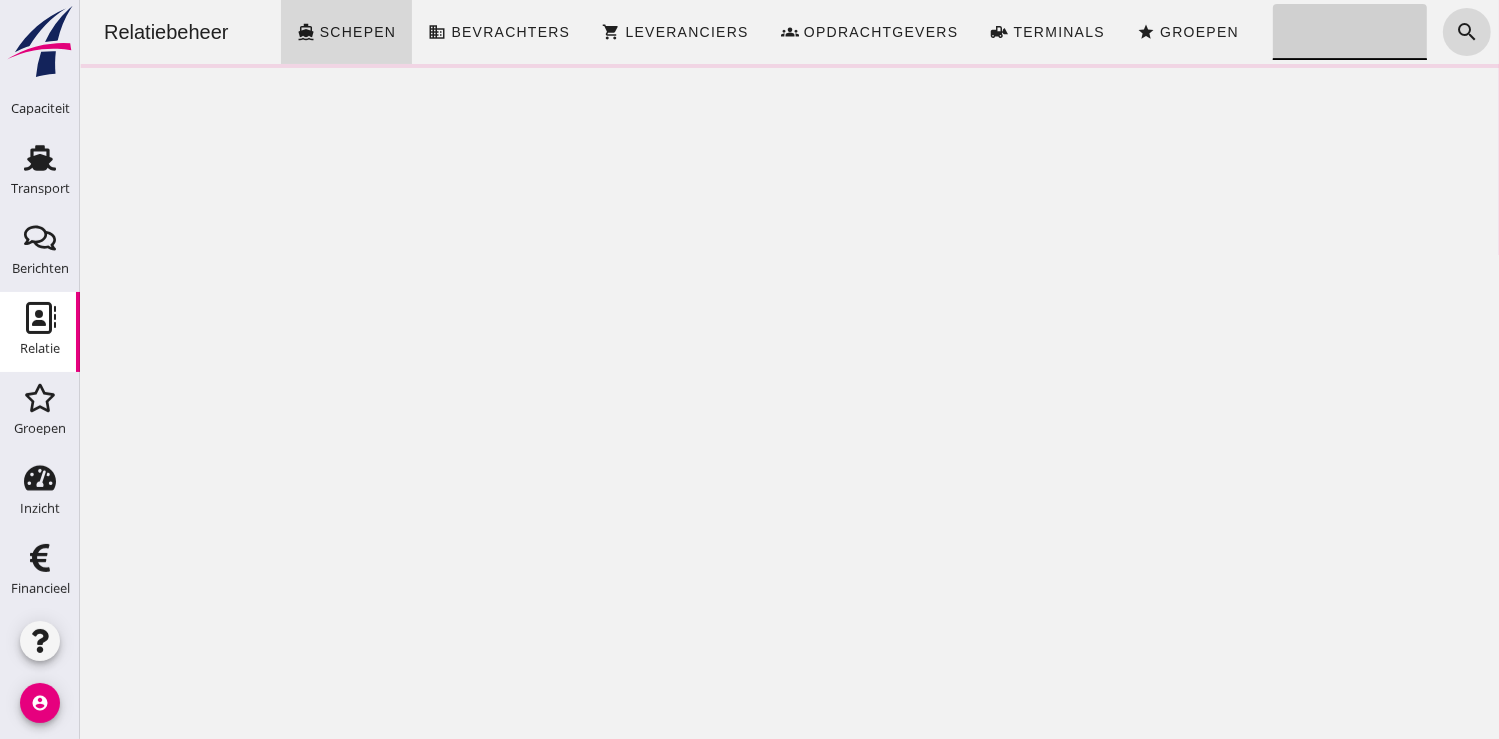 click on "Zoeken..." 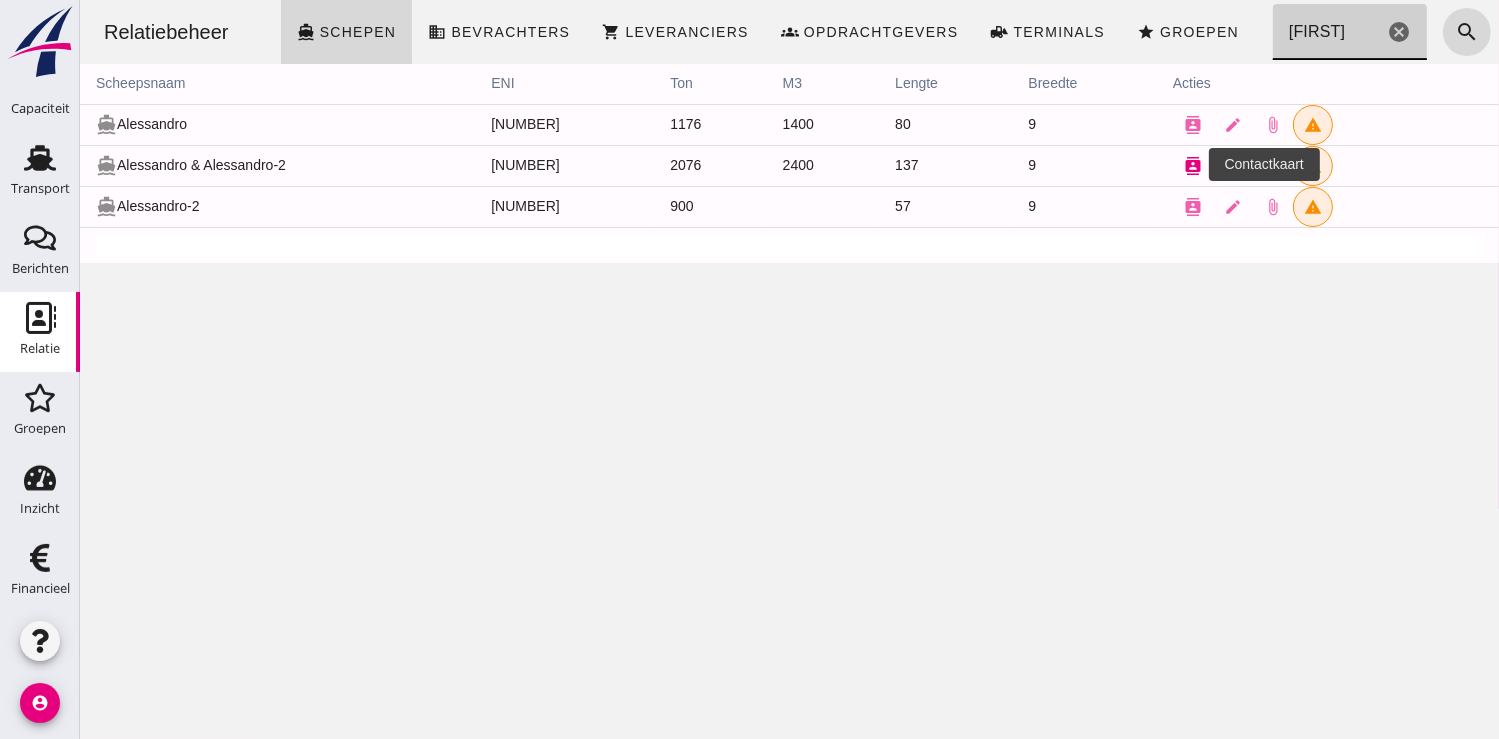 type on "alessandro" 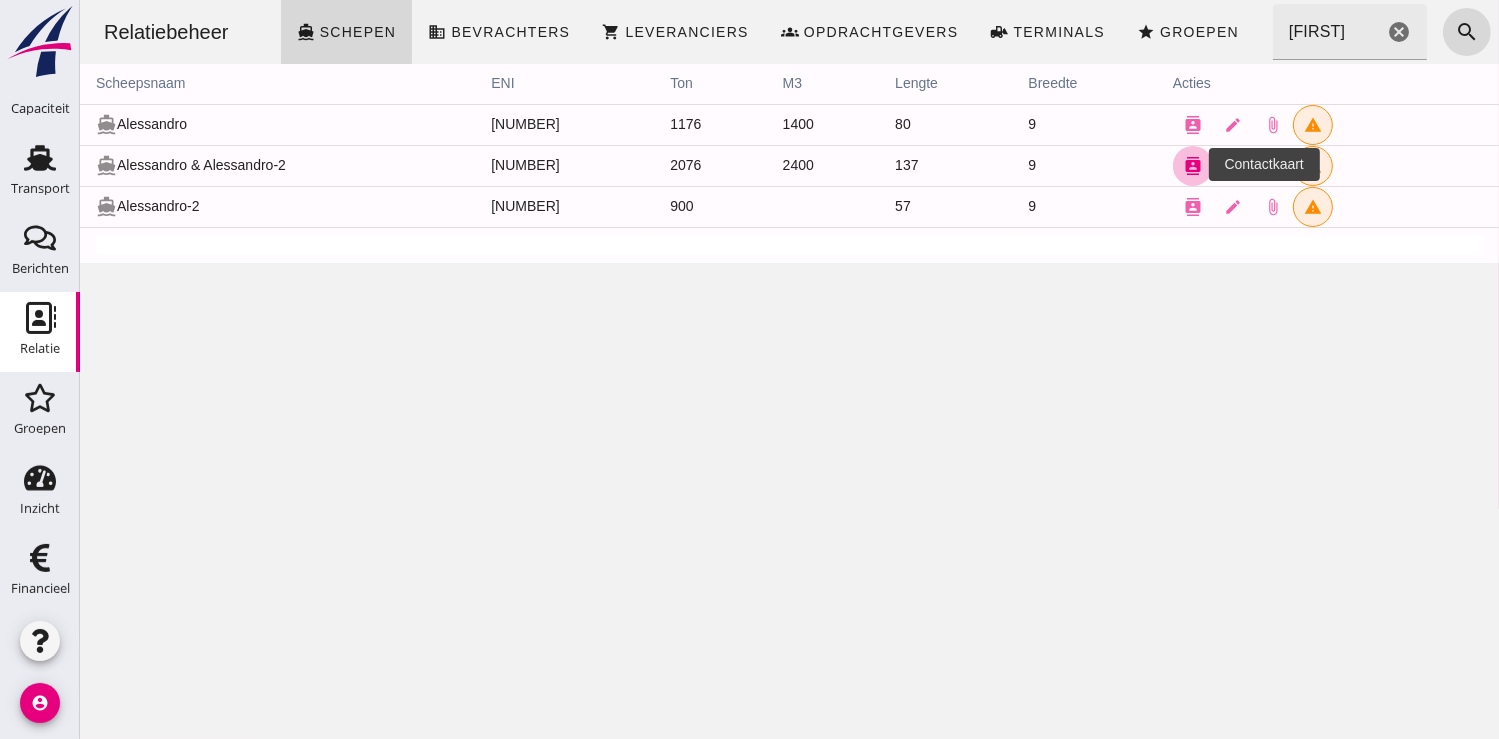 click on "contacts" at bounding box center (1192, 166) 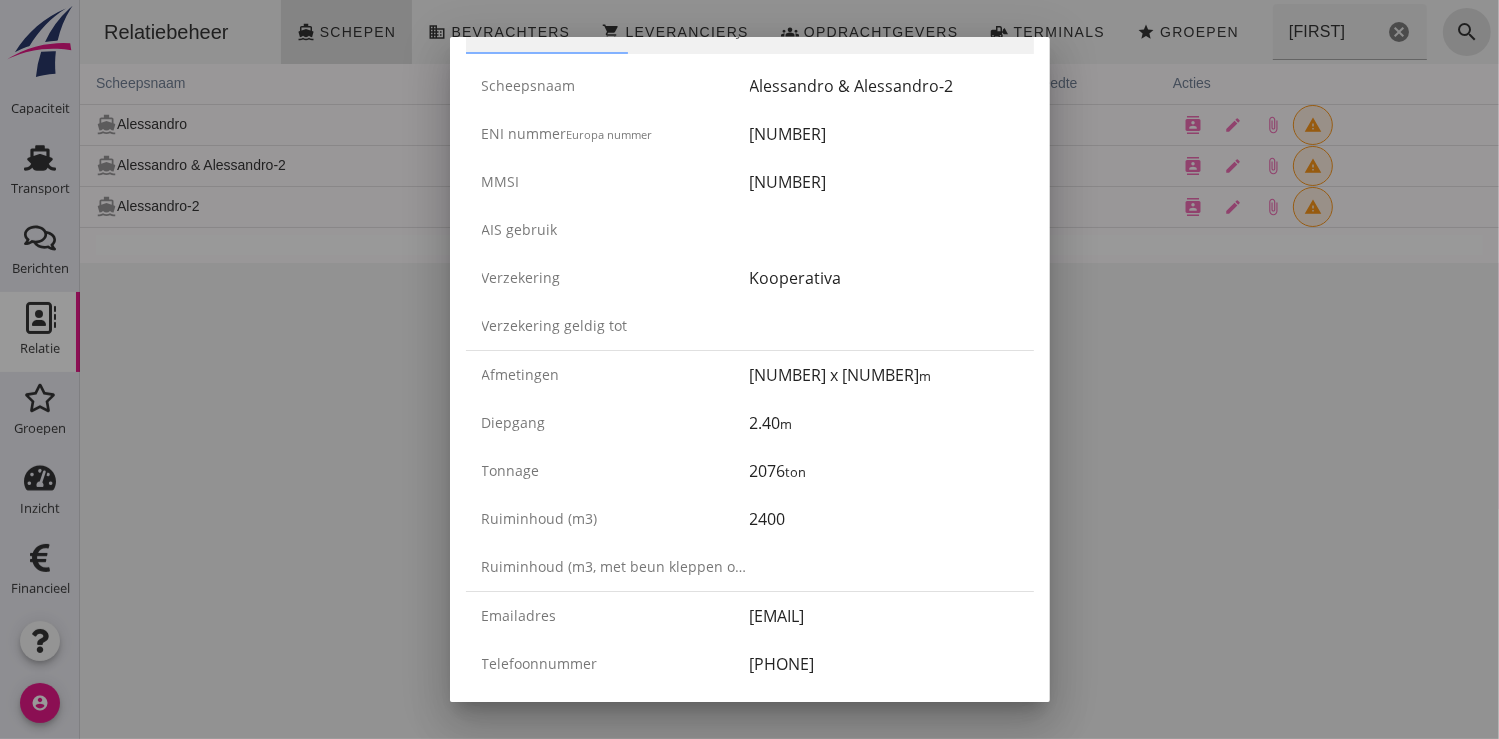scroll, scrollTop: 0, scrollLeft: 0, axis: both 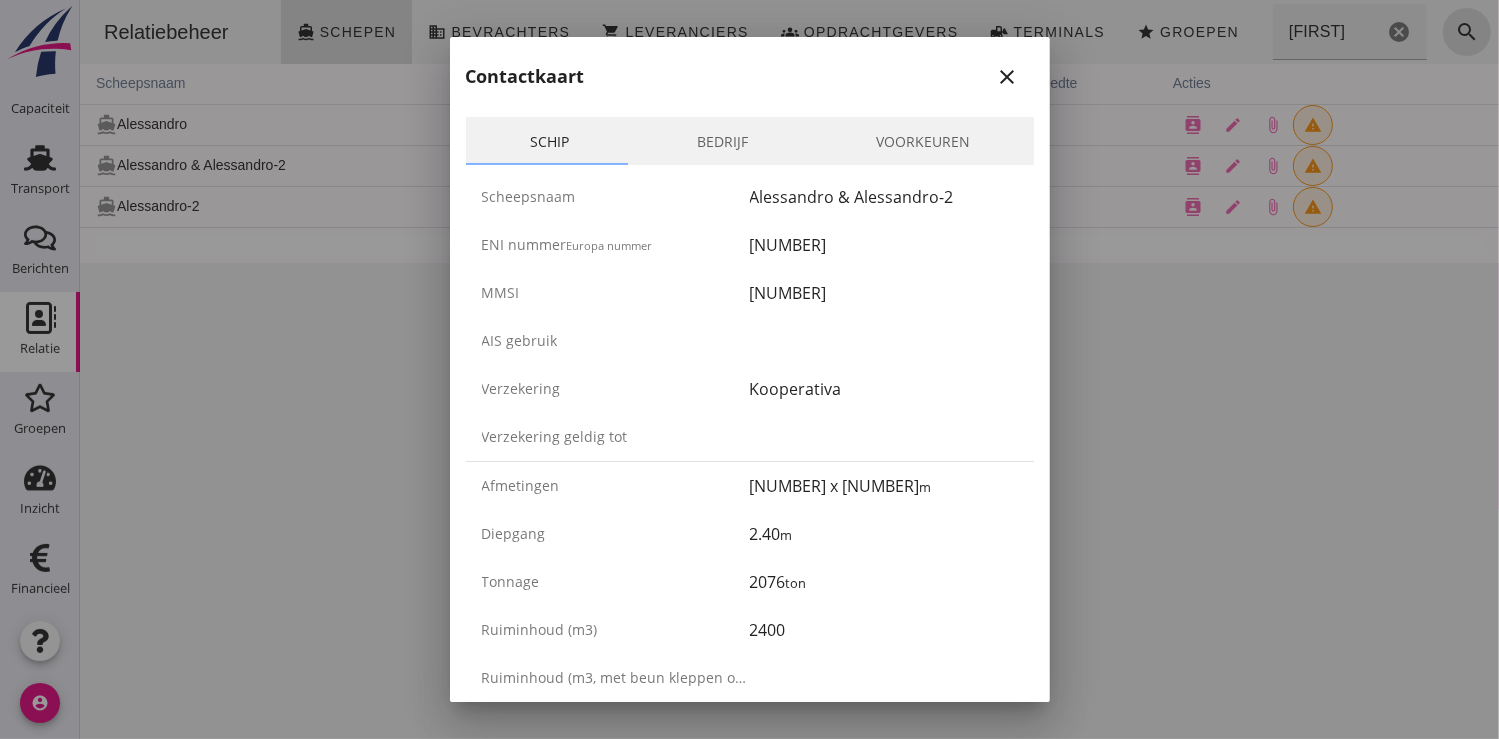 click at bounding box center (749, 369) 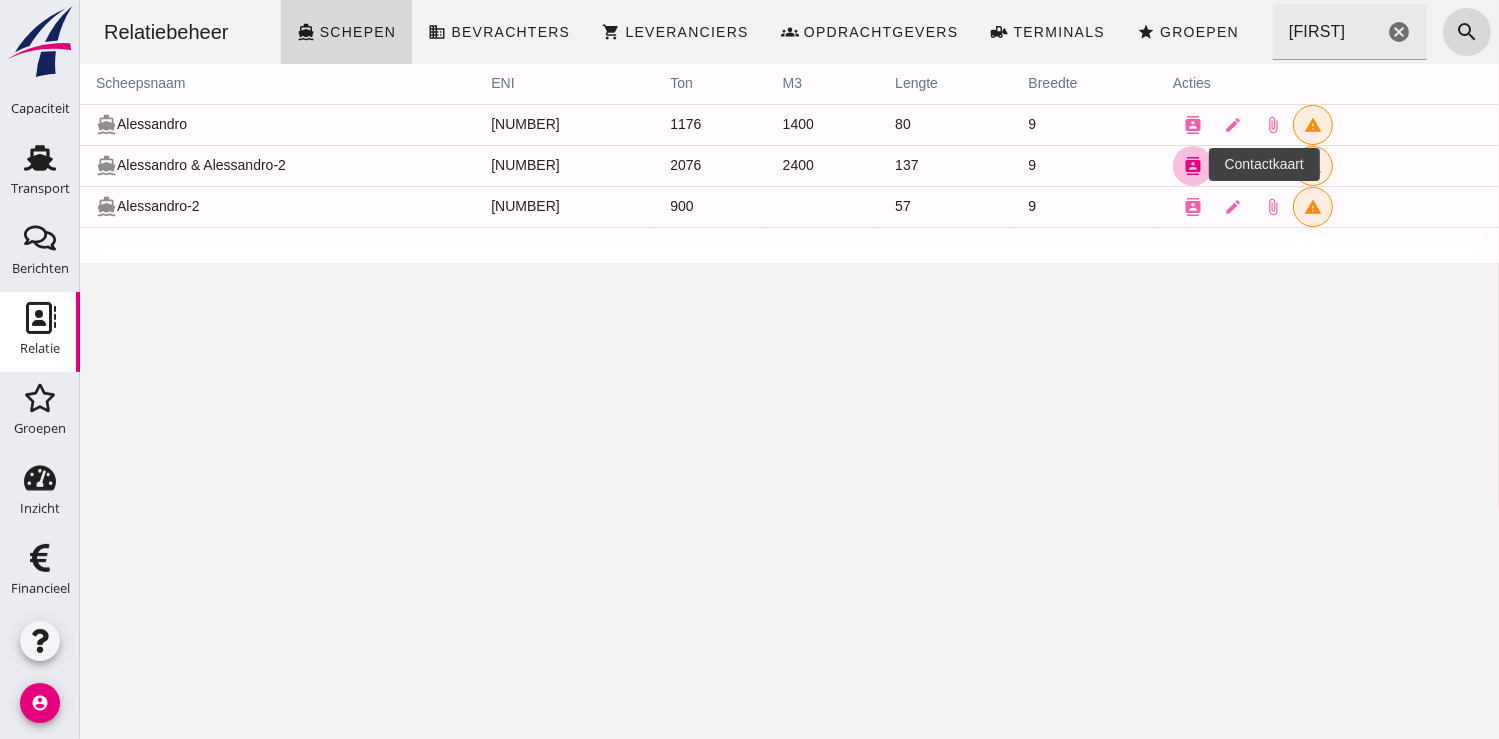 click on "contacts" at bounding box center [1192, 166] 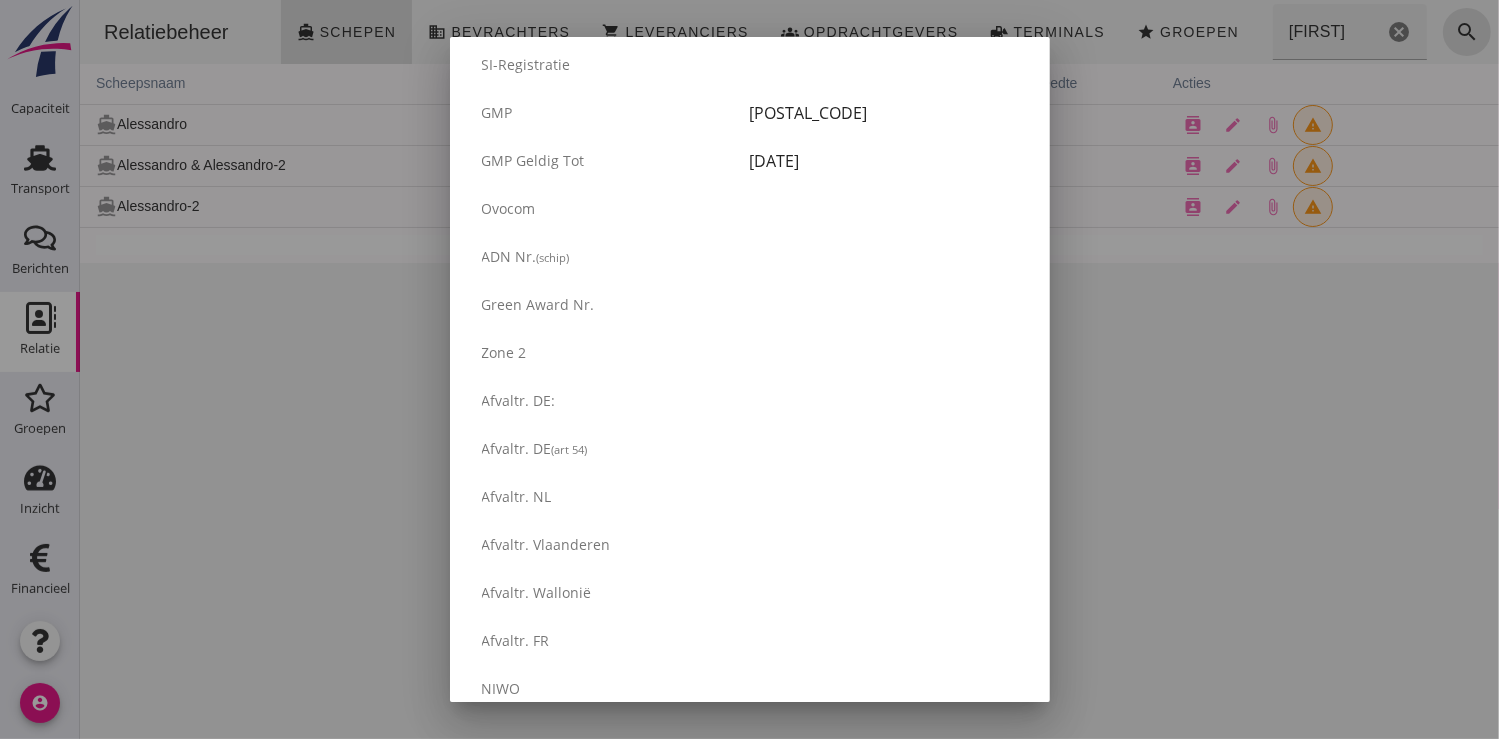 scroll, scrollTop: 3396, scrollLeft: 0, axis: vertical 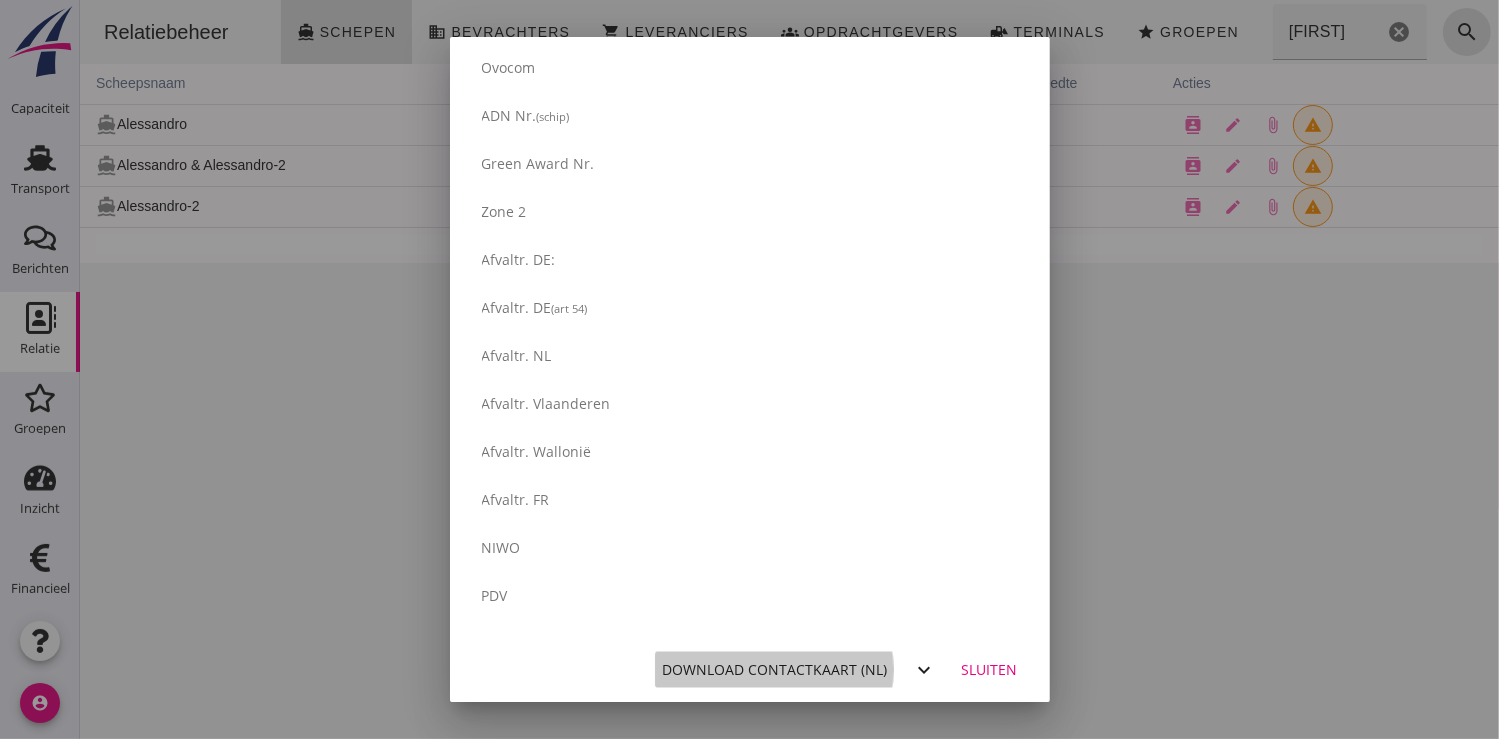 click on "Download contactkaart (nl)" at bounding box center (775, 669) 